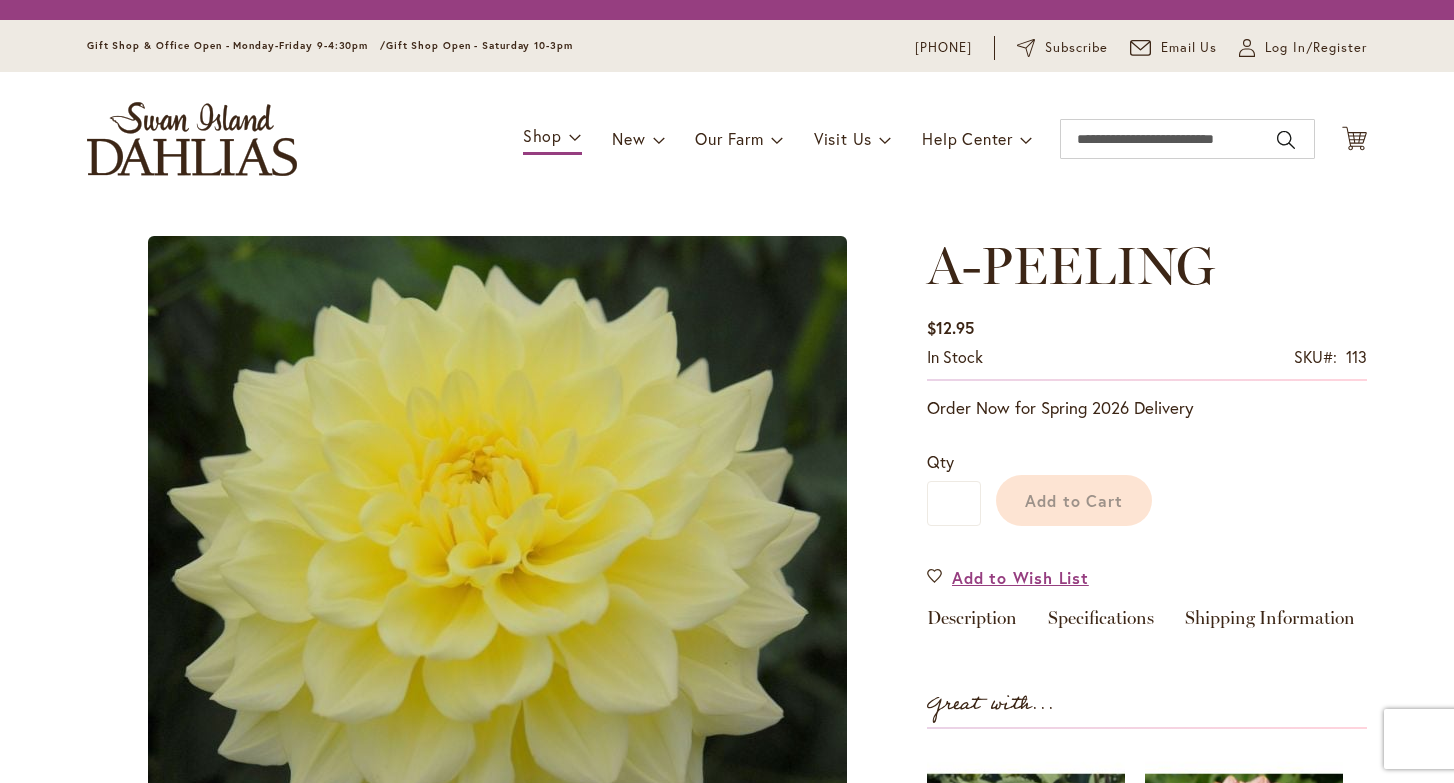 scroll, scrollTop: 0, scrollLeft: 0, axis: both 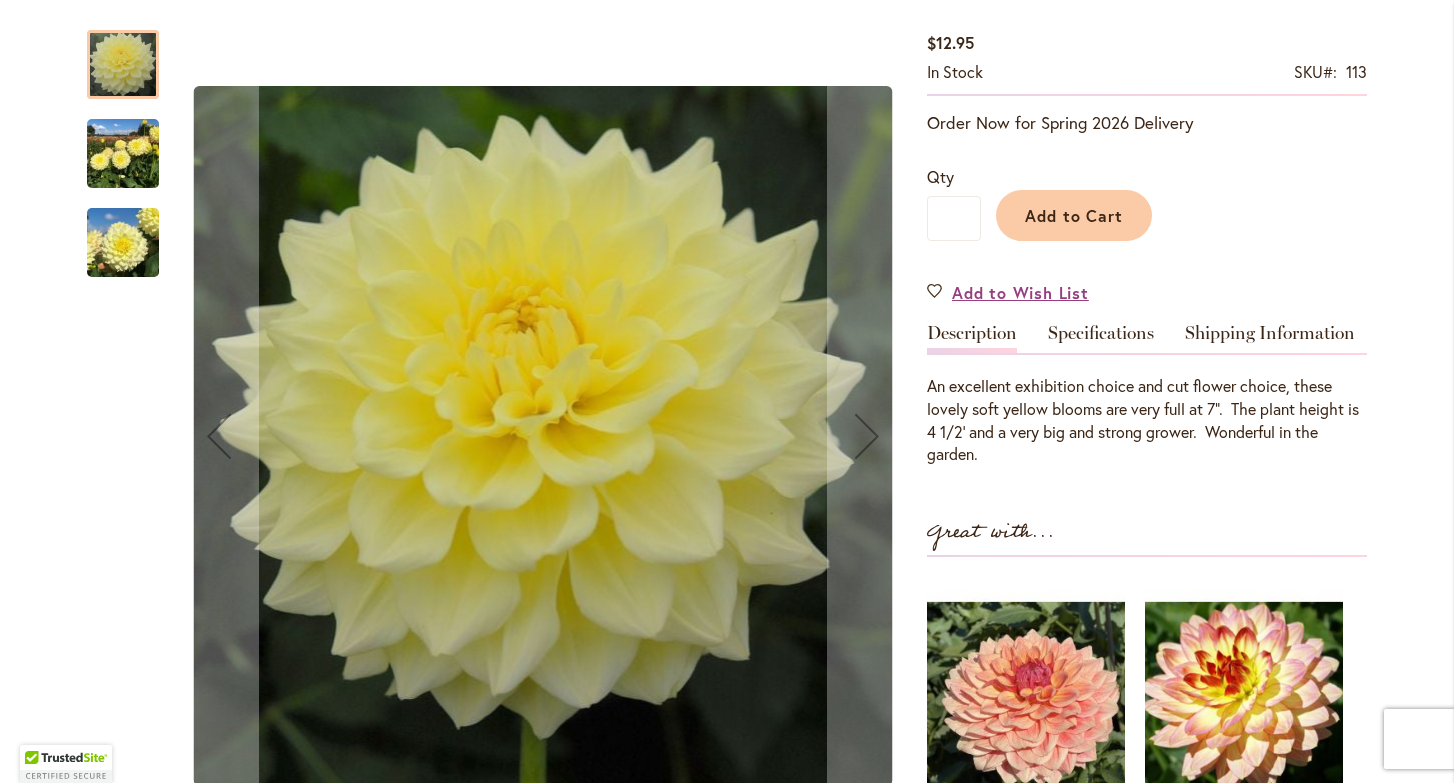 click at bounding box center (123, 154) 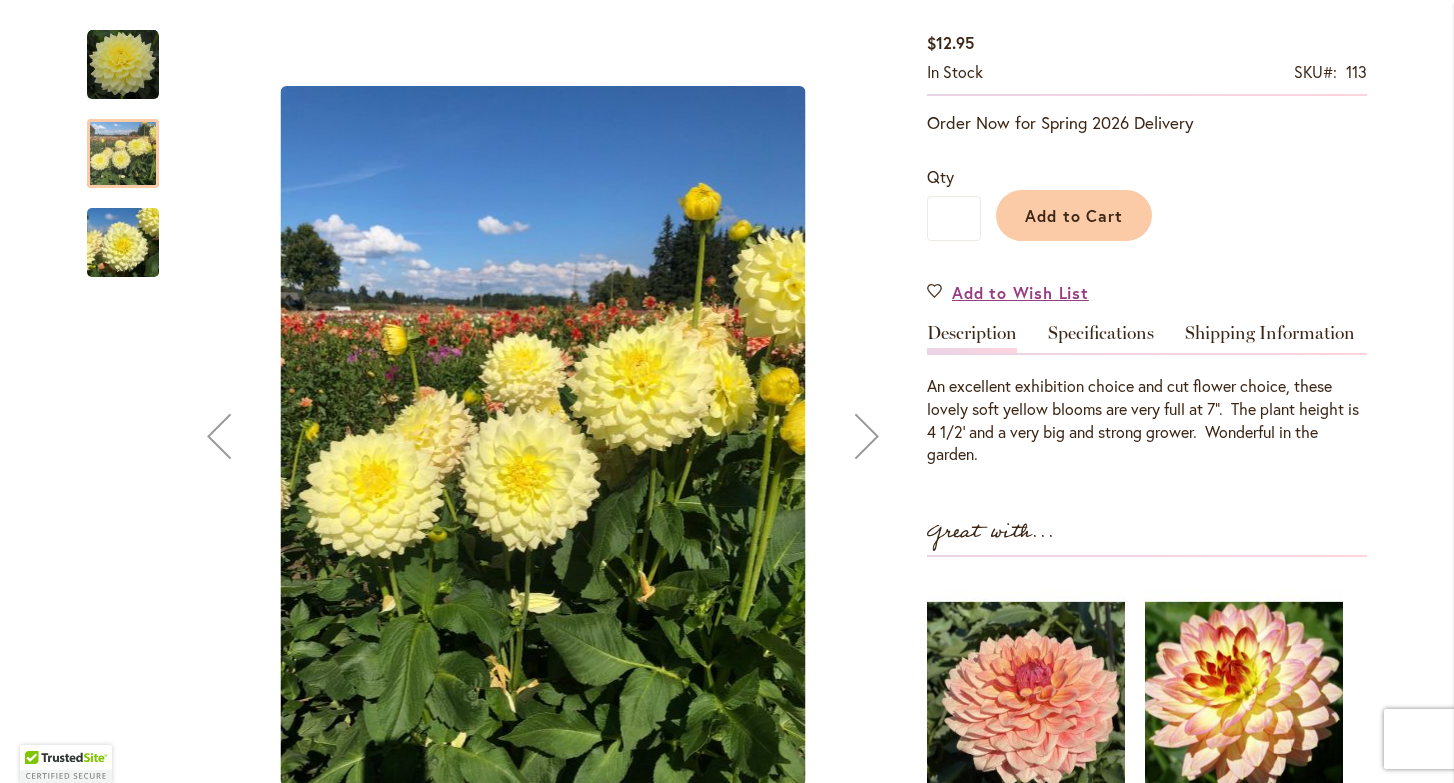 click at bounding box center (123, 243) 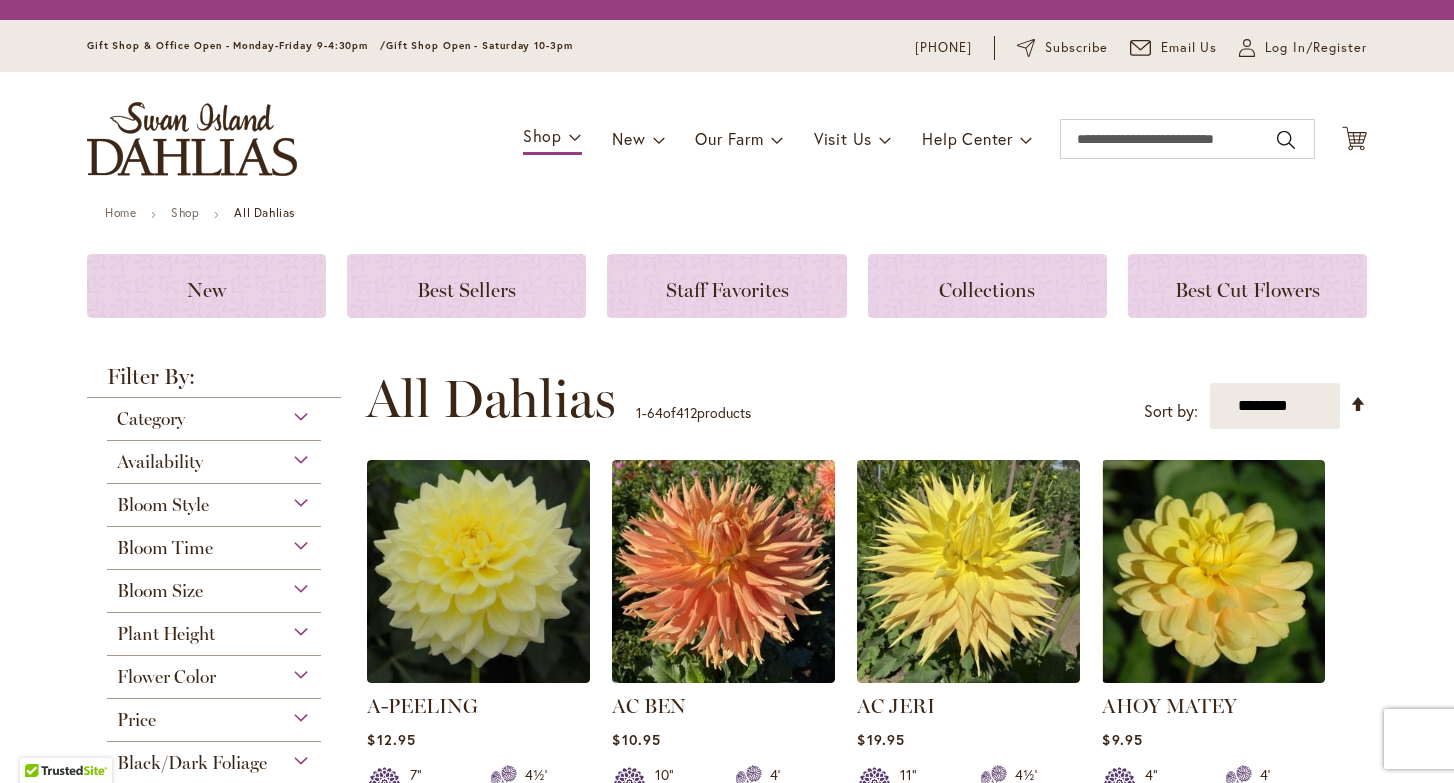 scroll, scrollTop: 0, scrollLeft: 0, axis: both 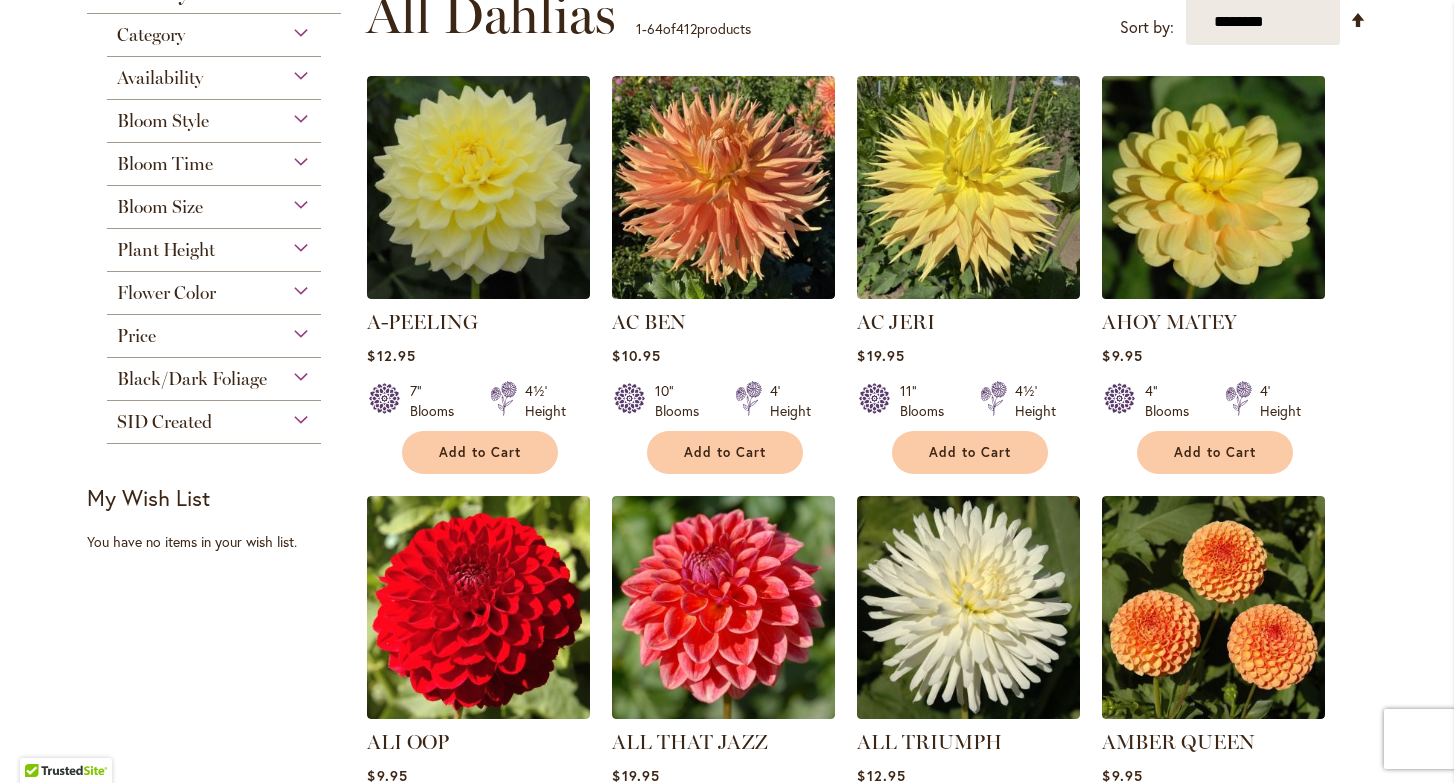 click at bounding box center (1214, 188) 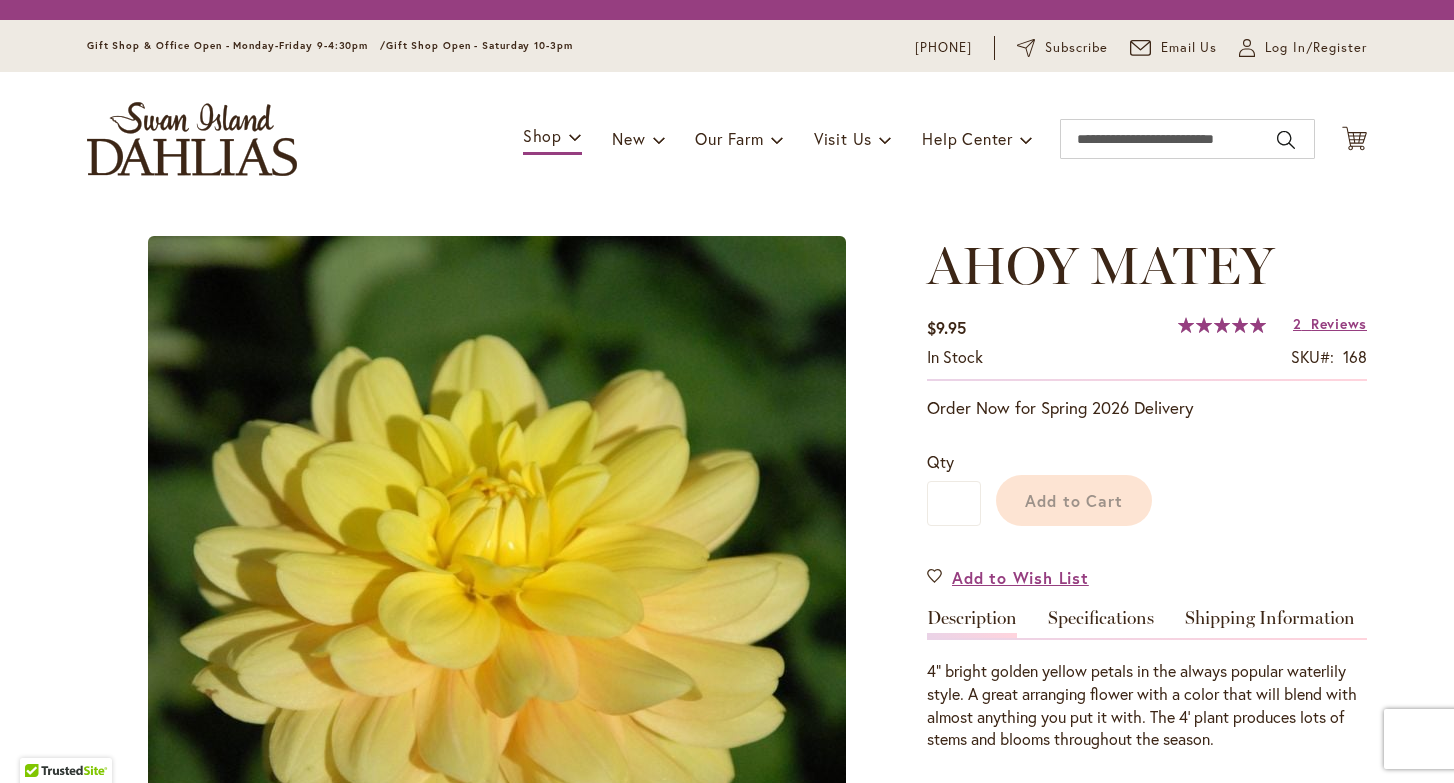 scroll, scrollTop: 0, scrollLeft: 0, axis: both 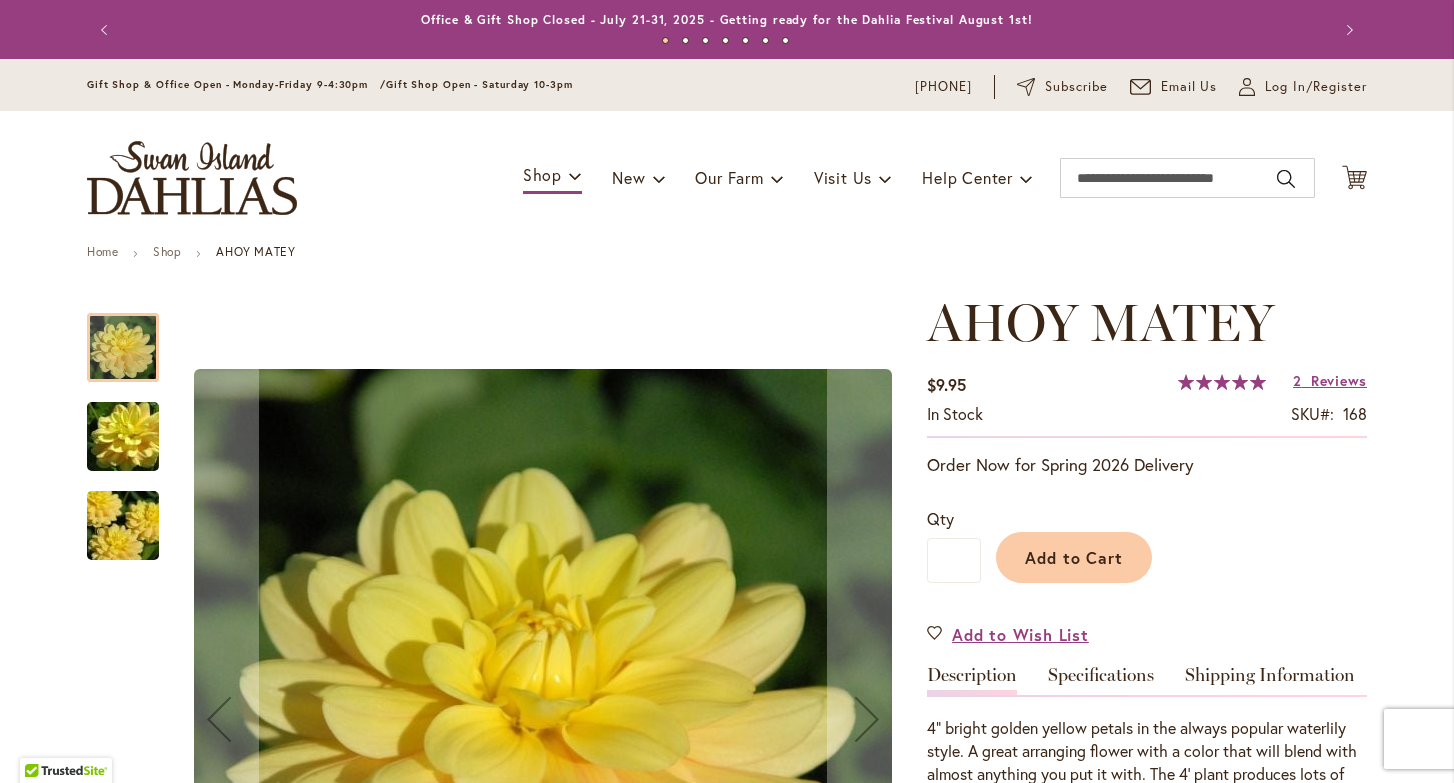 click at bounding box center (123, 437) 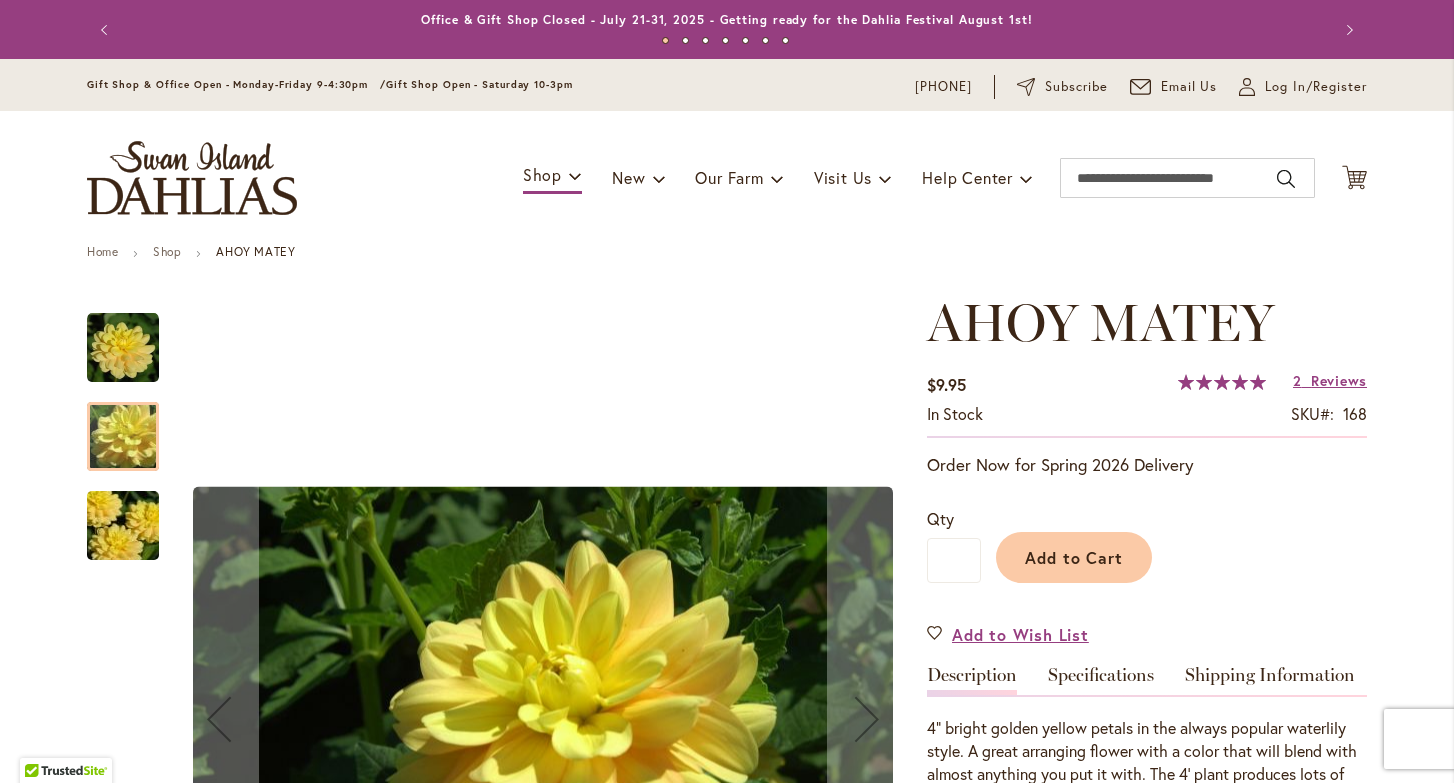 click at bounding box center (123, 526) 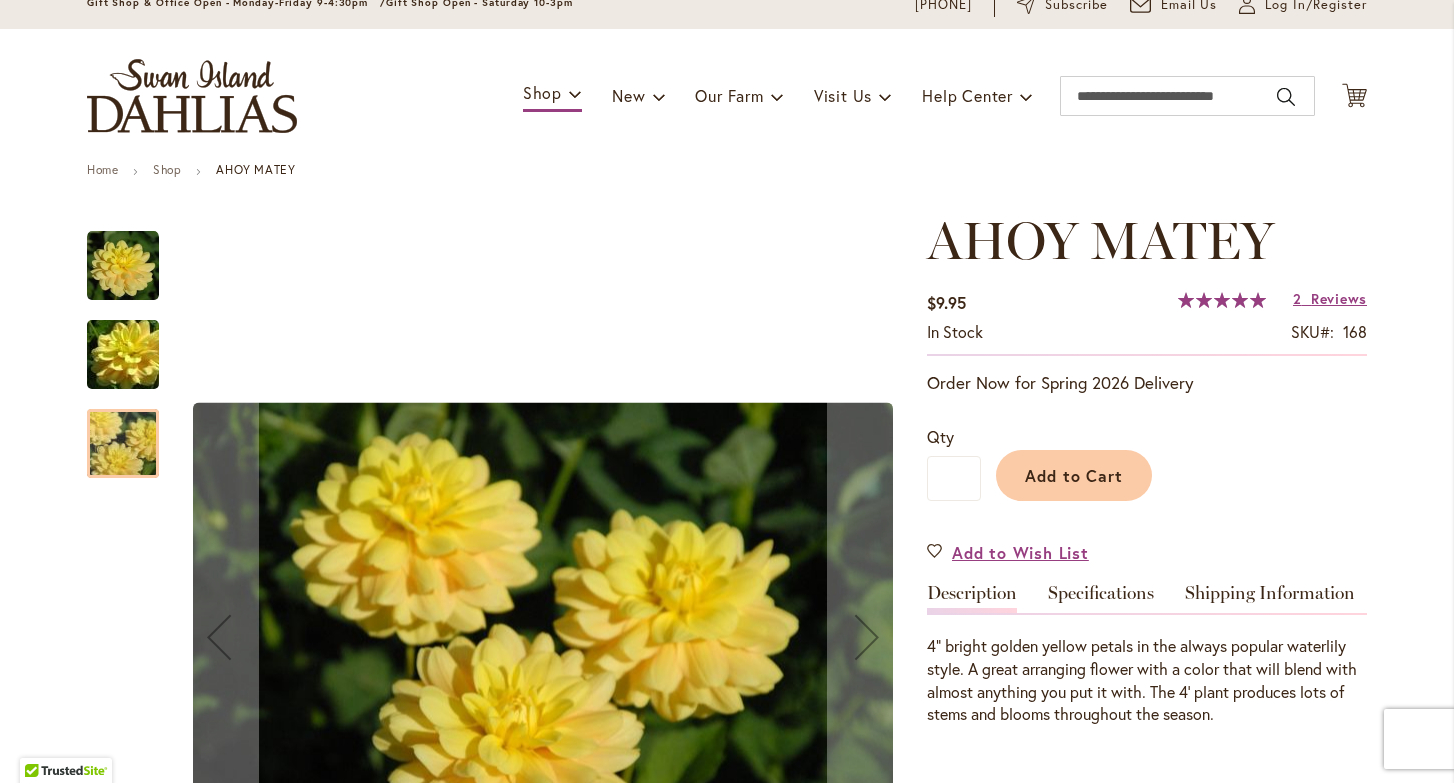 scroll, scrollTop: 34, scrollLeft: 0, axis: vertical 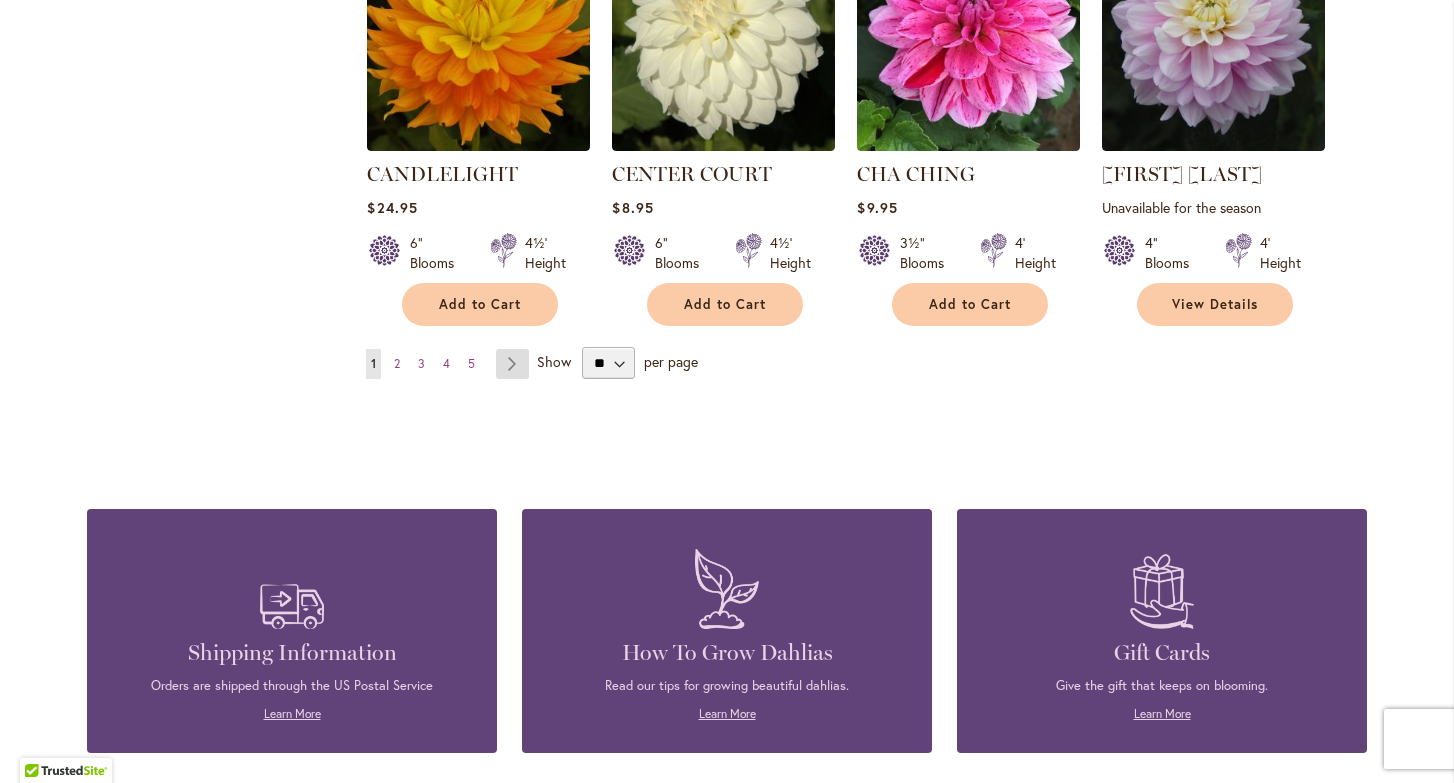 click on "Page
Next" at bounding box center [512, 364] 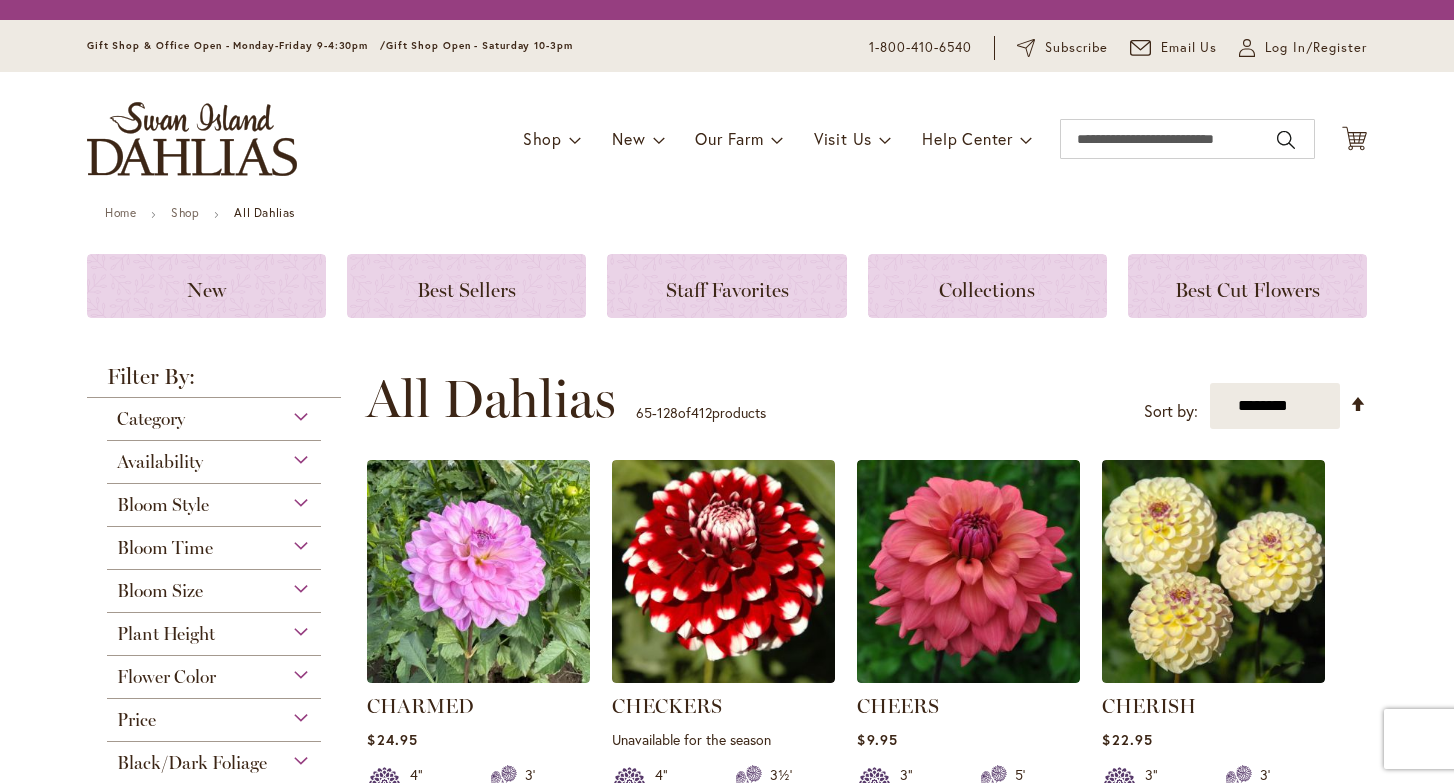 scroll, scrollTop: 0, scrollLeft: 0, axis: both 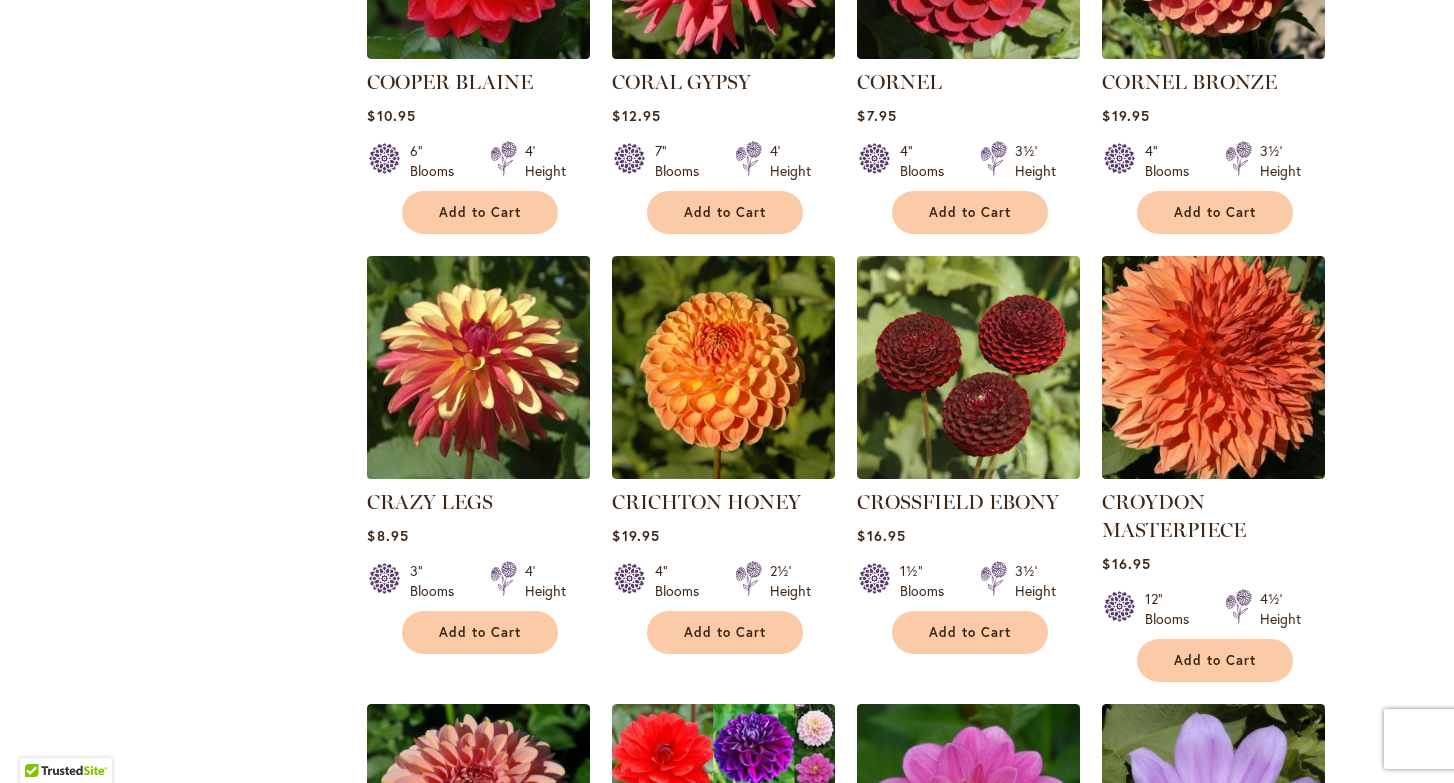 click at bounding box center (479, 368) 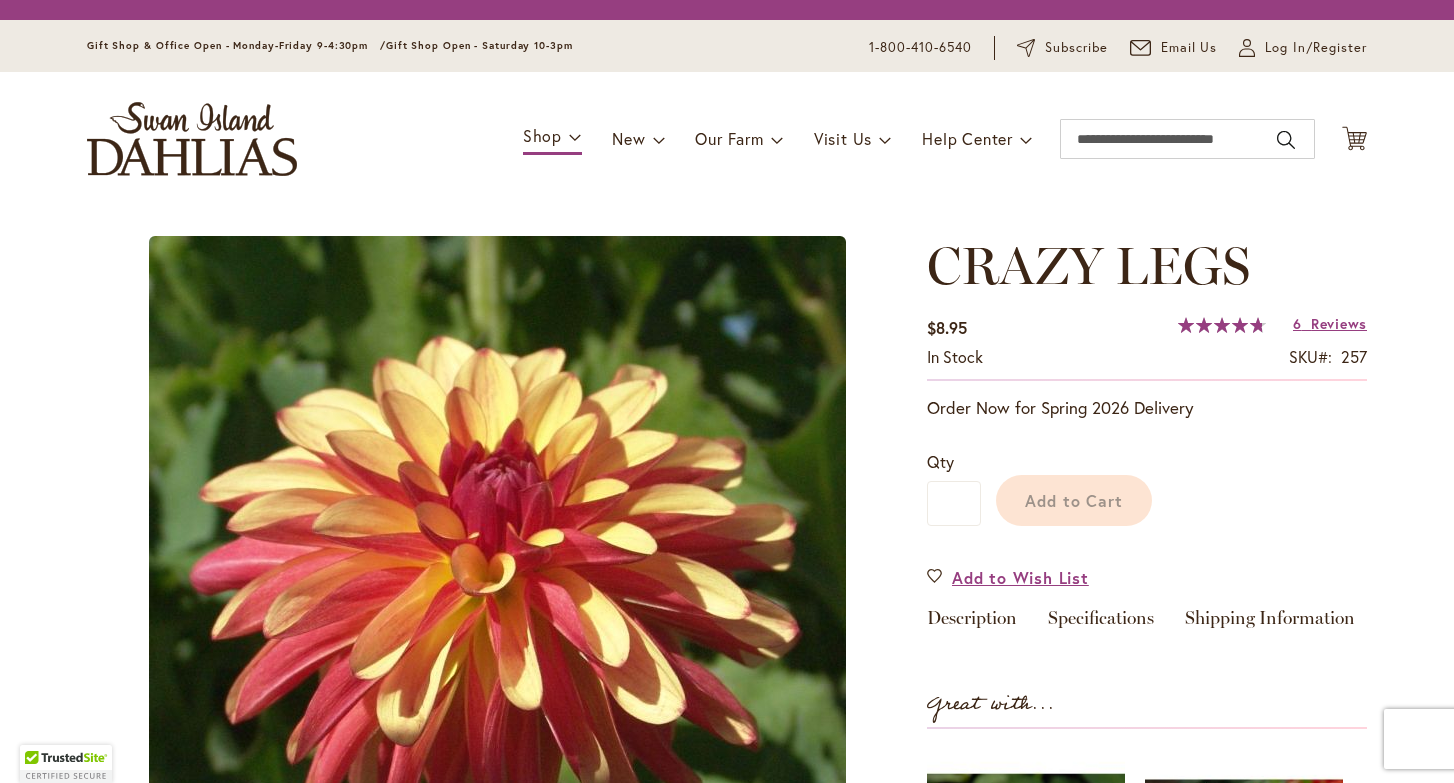 scroll, scrollTop: 0, scrollLeft: 0, axis: both 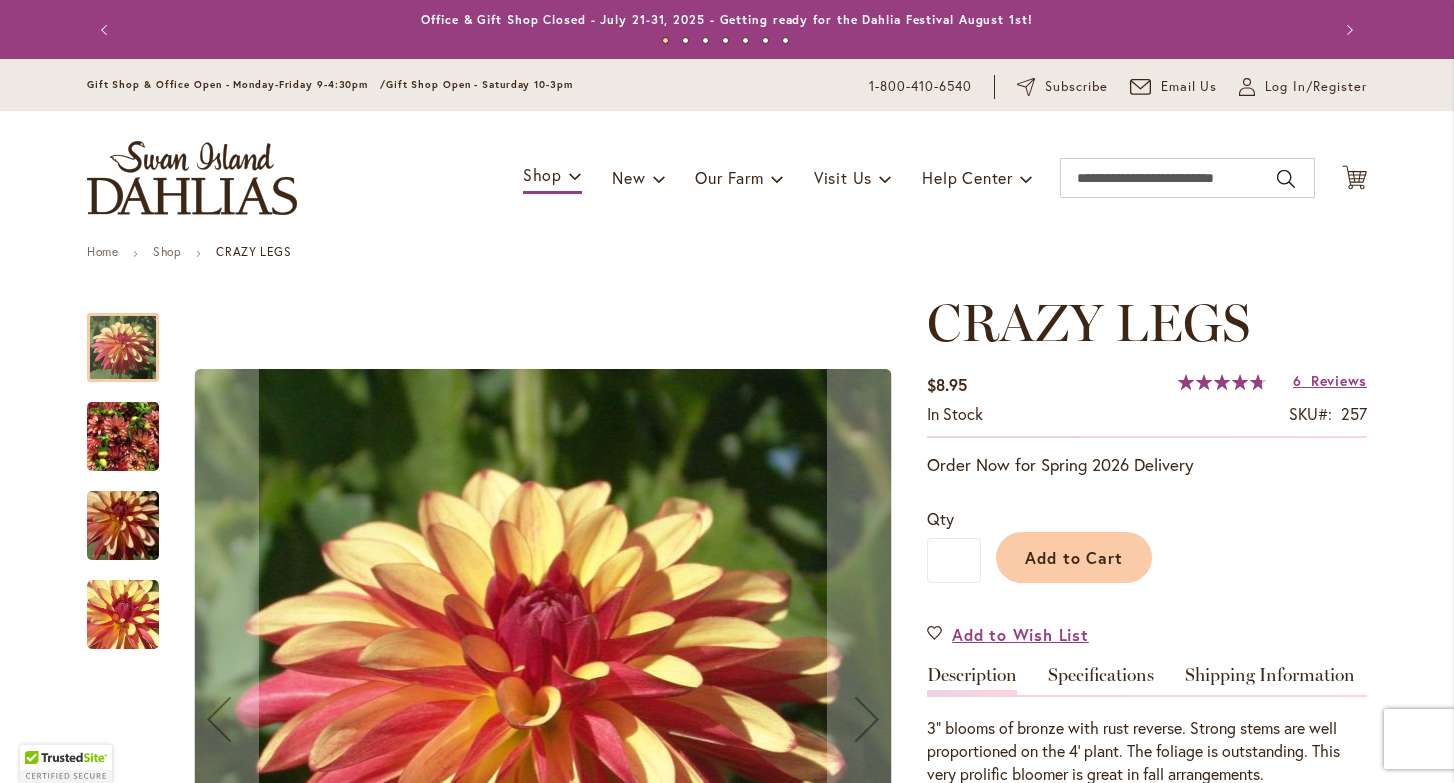 click at bounding box center [123, 437] 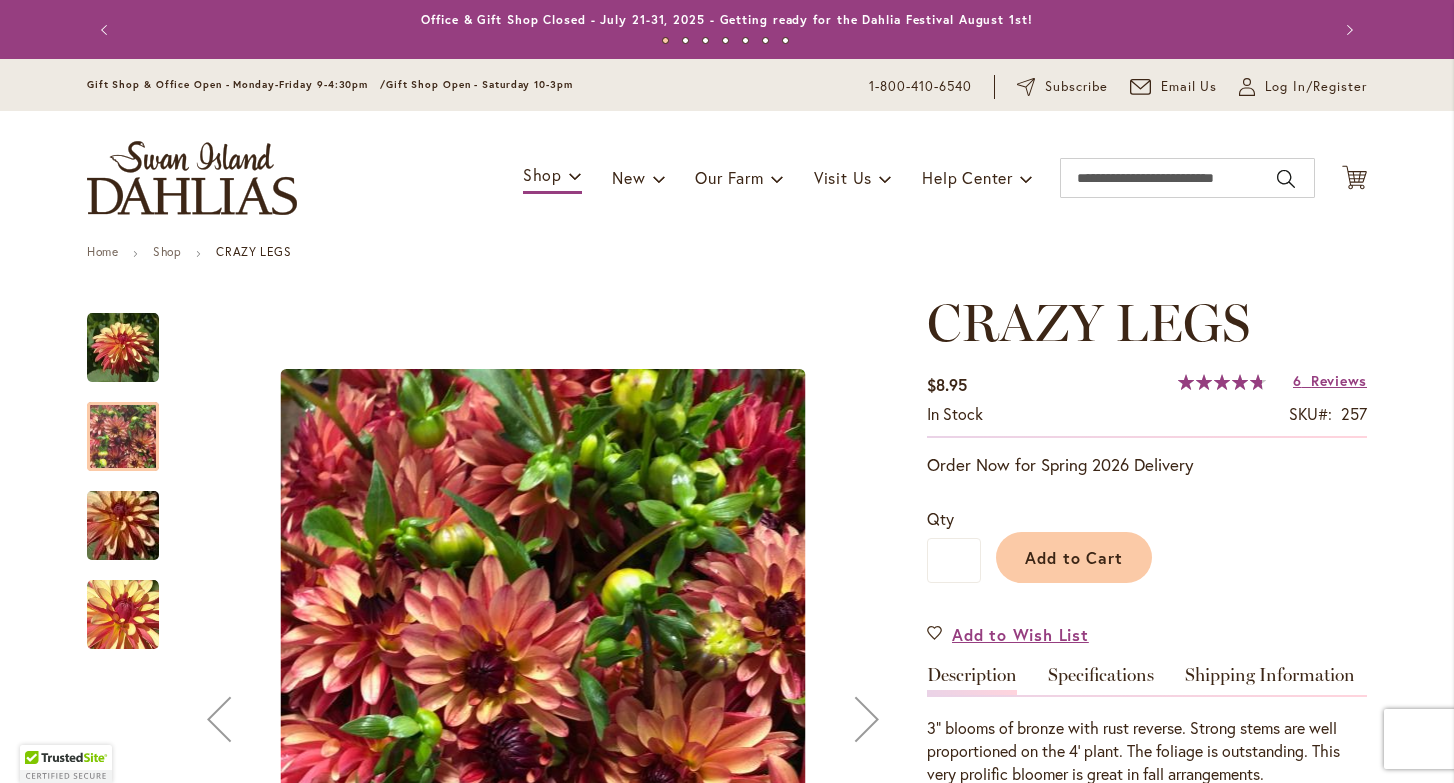 click at bounding box center (123, 526) 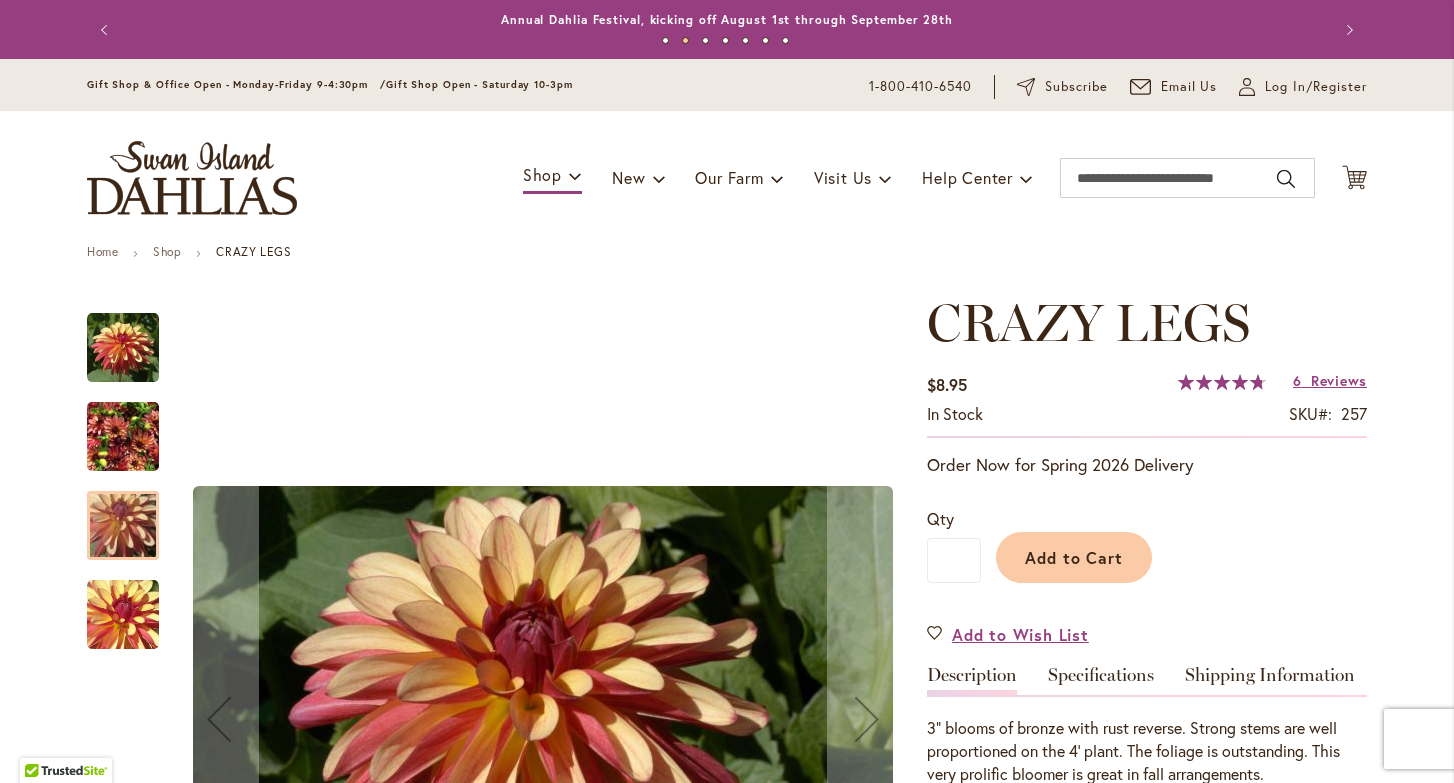 click at bounding box center [123, 347] 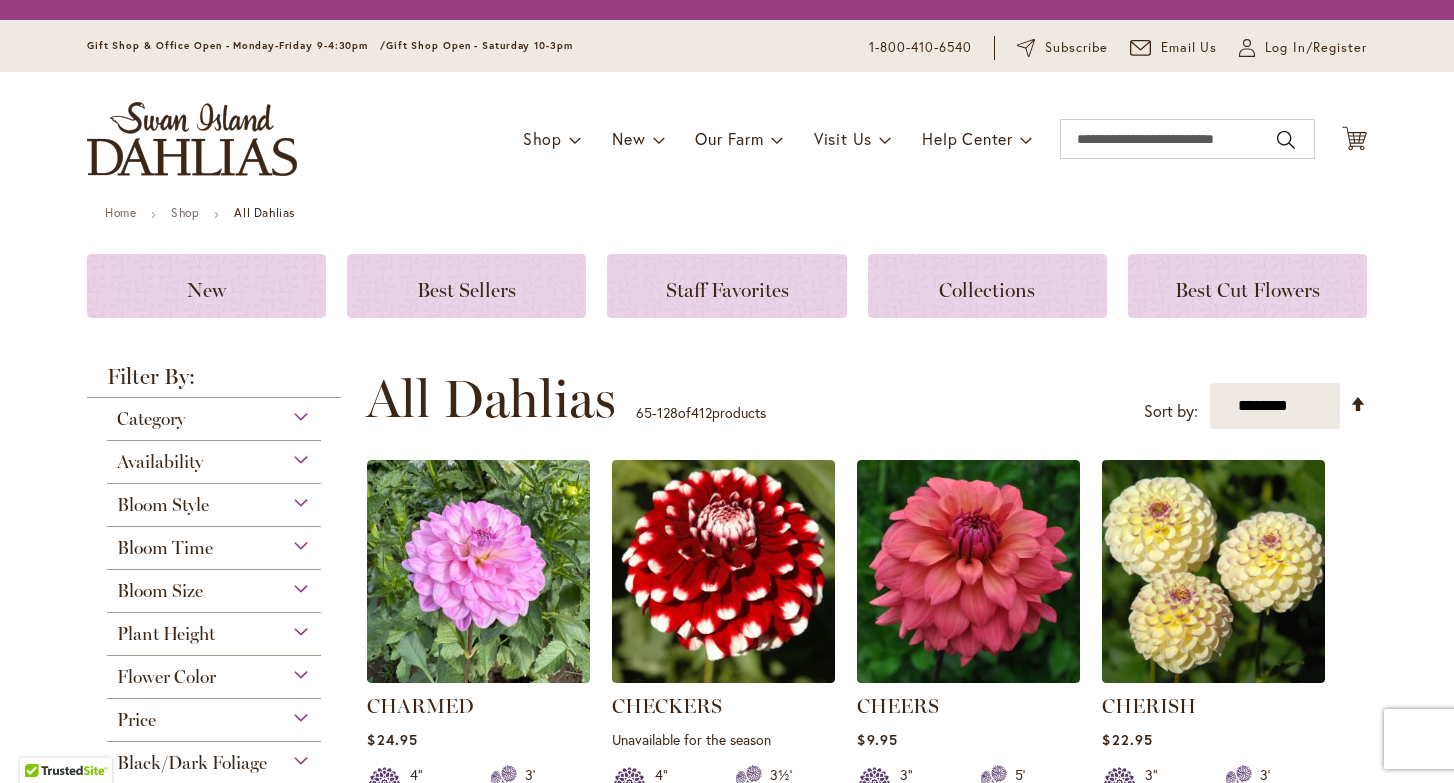 scroll, scrollTop: 0, scrollLeft: 0, axis: both 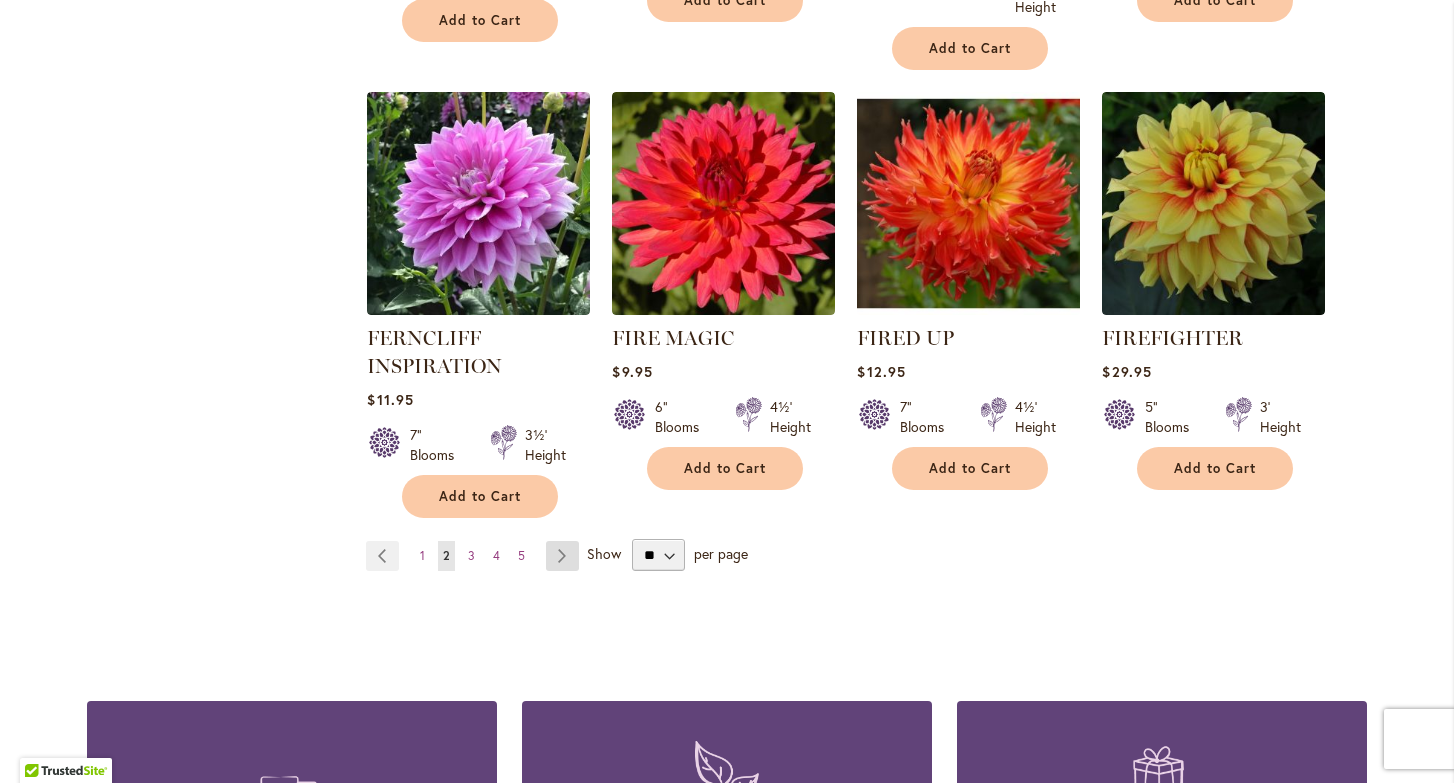 click on "Page
Next" at bounding box center [562, 556] 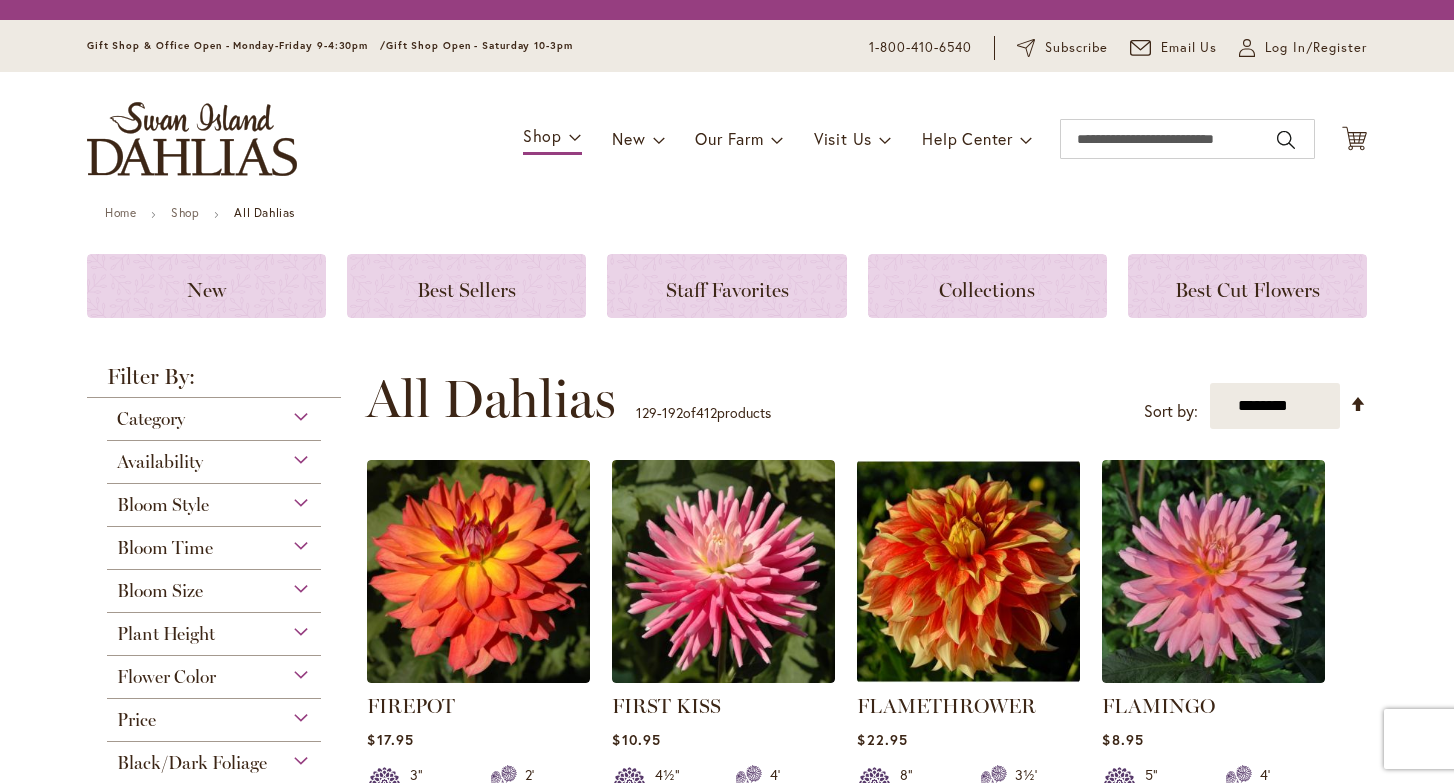 scroll, scrollTop: 0, scrollLeft: 0, axis: both 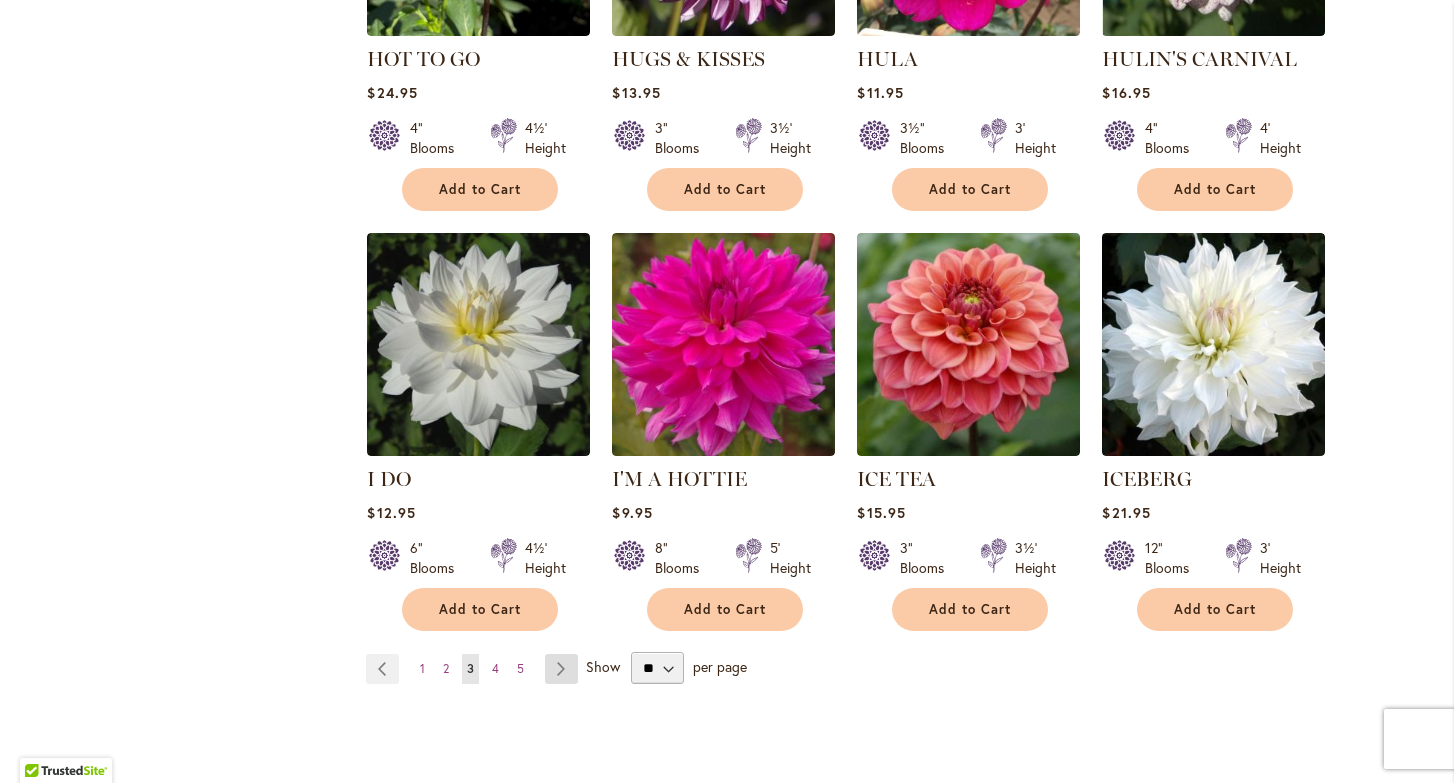 click on "Page
Next" at bounding box center [561, 669] 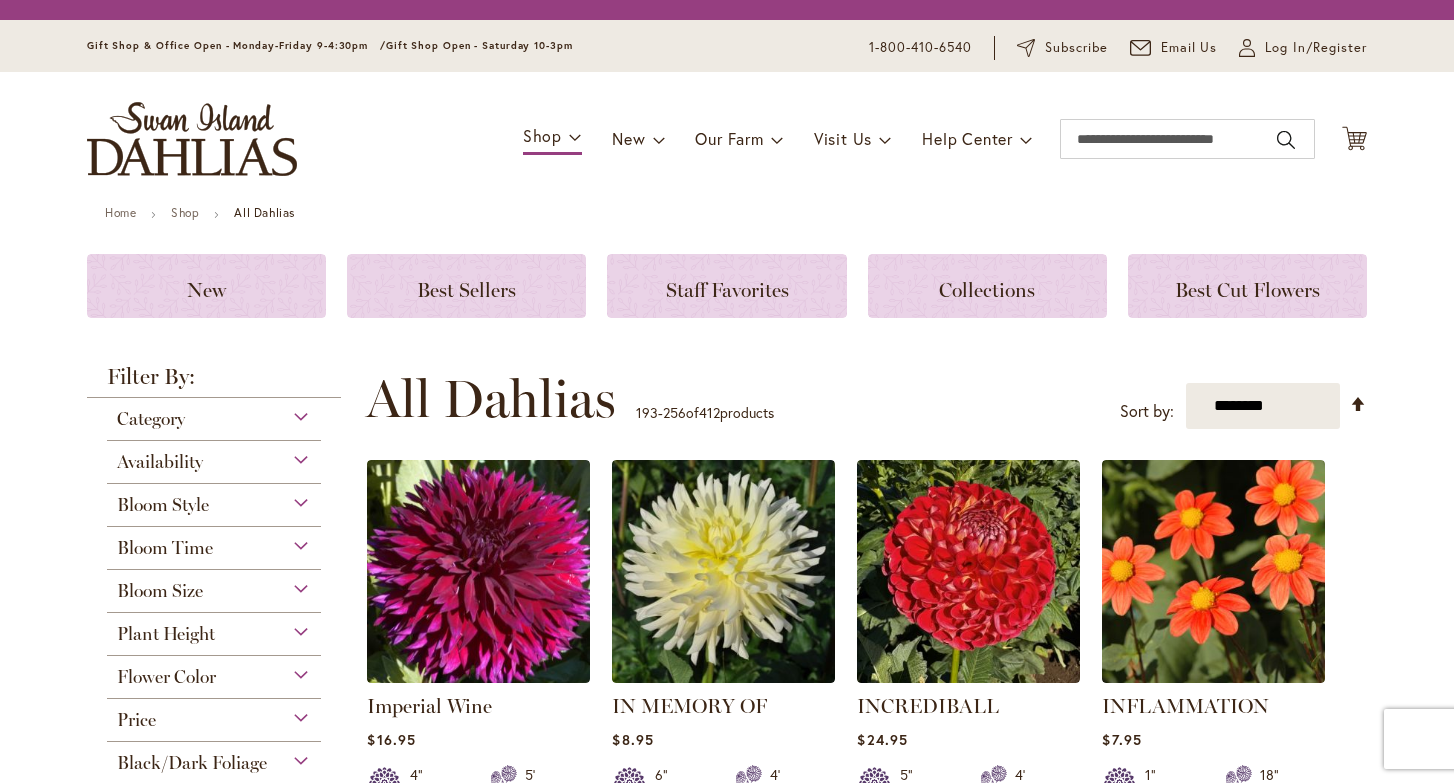 scroll, scrollTop: 0, scrollLeft: 0, axis: both 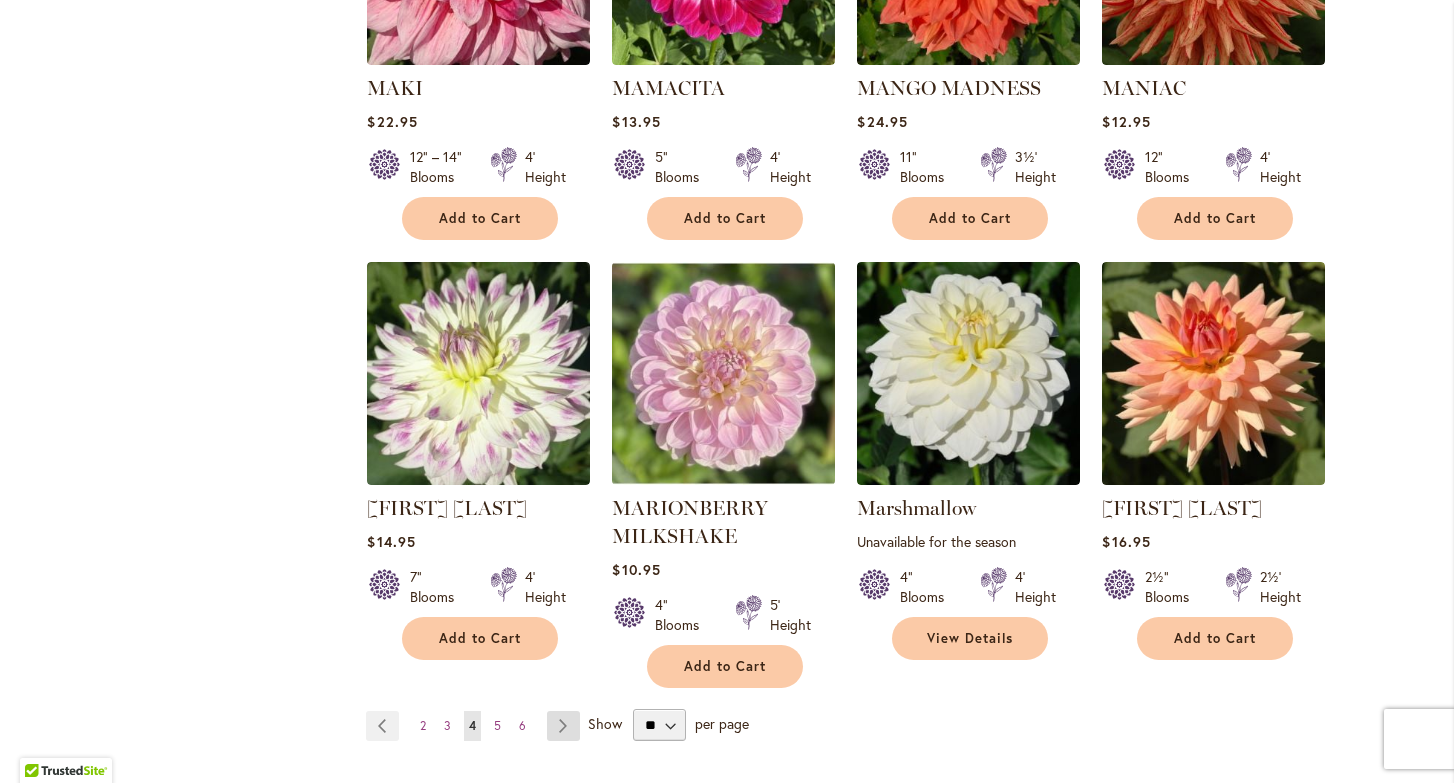 click on "Page
Next" at bounding box center (563, 726) 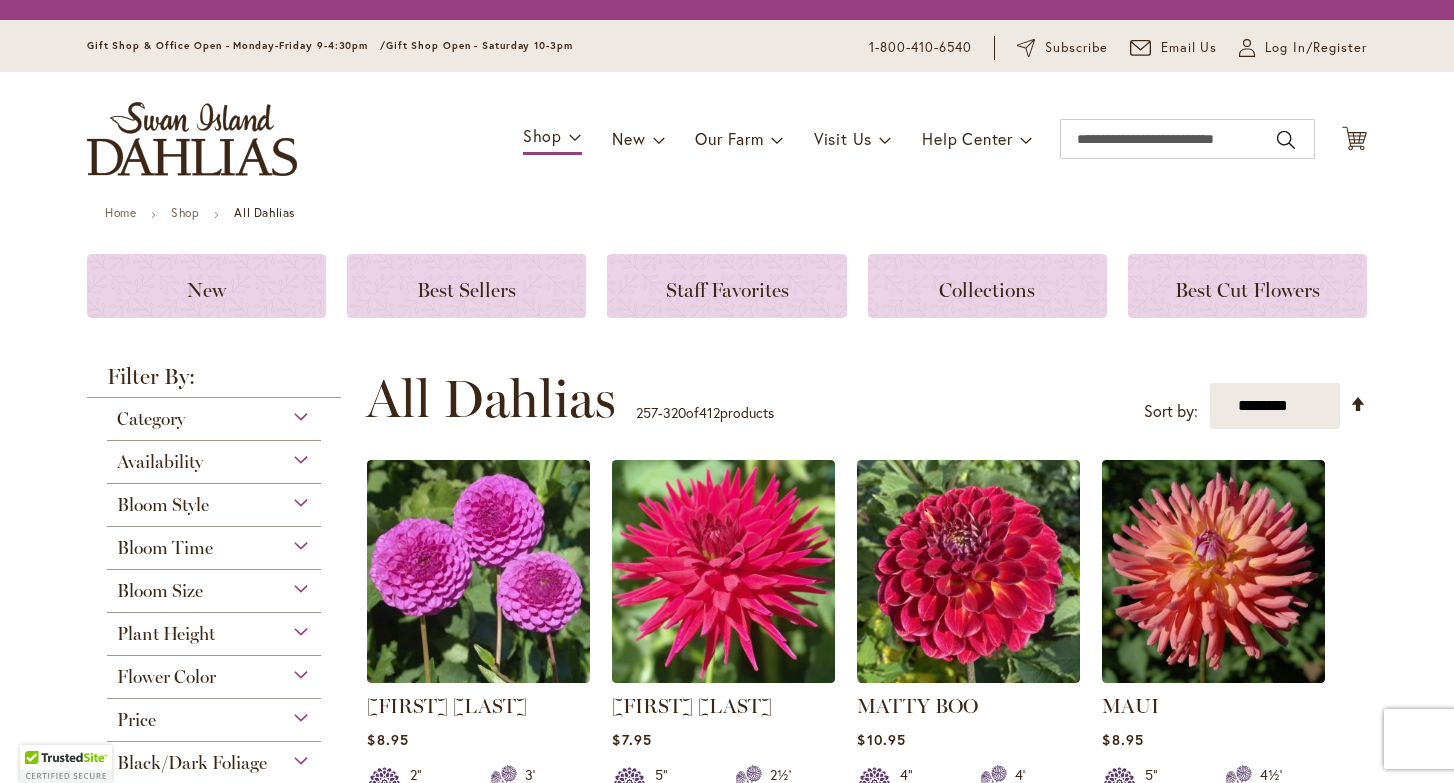 scroll, scrollTop: 0, scrollLeft: 0, axis: both 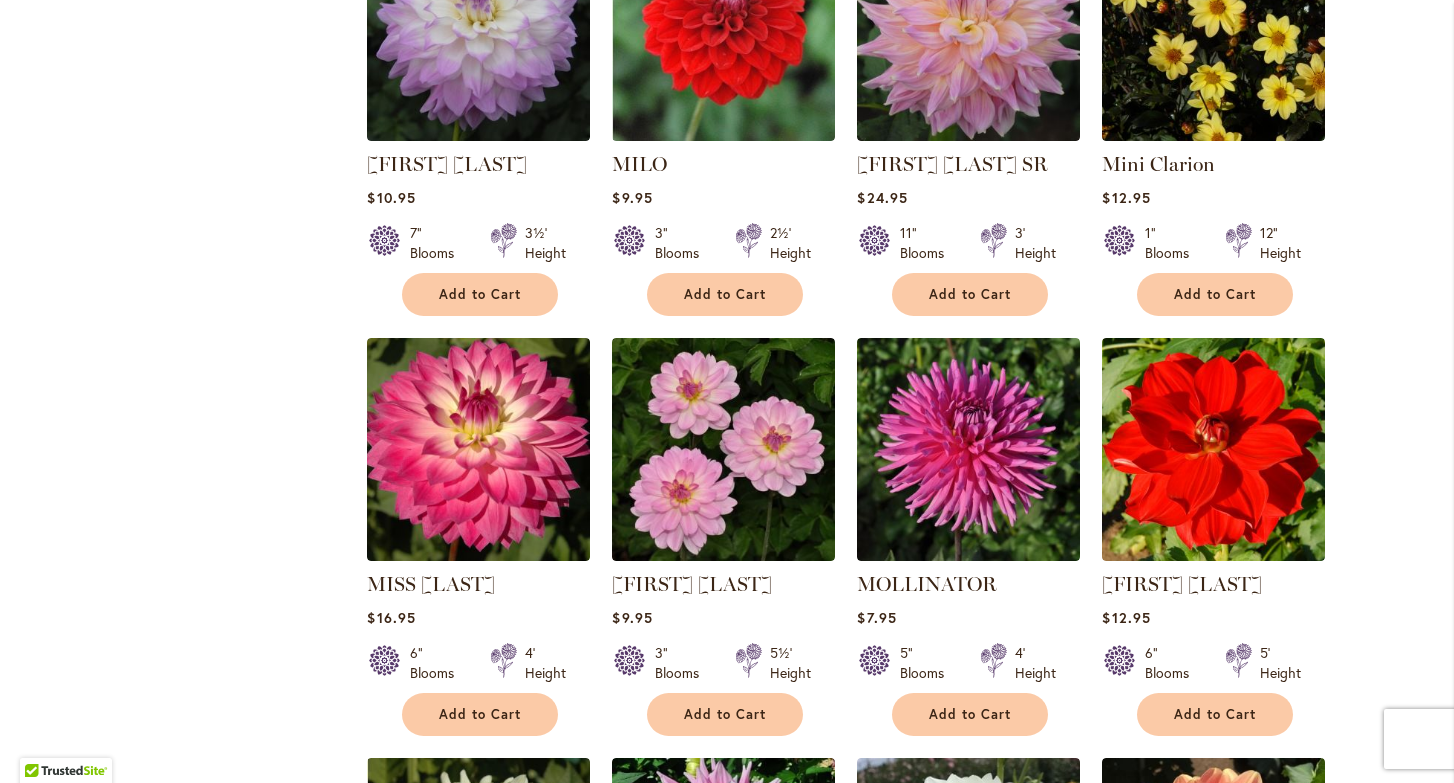 click on "MISS DELILAH
Rating:
89%
5                  Reviews
$16.95
6" Blooms
4' Height Add to Cart" at bounding box center (478, 648) 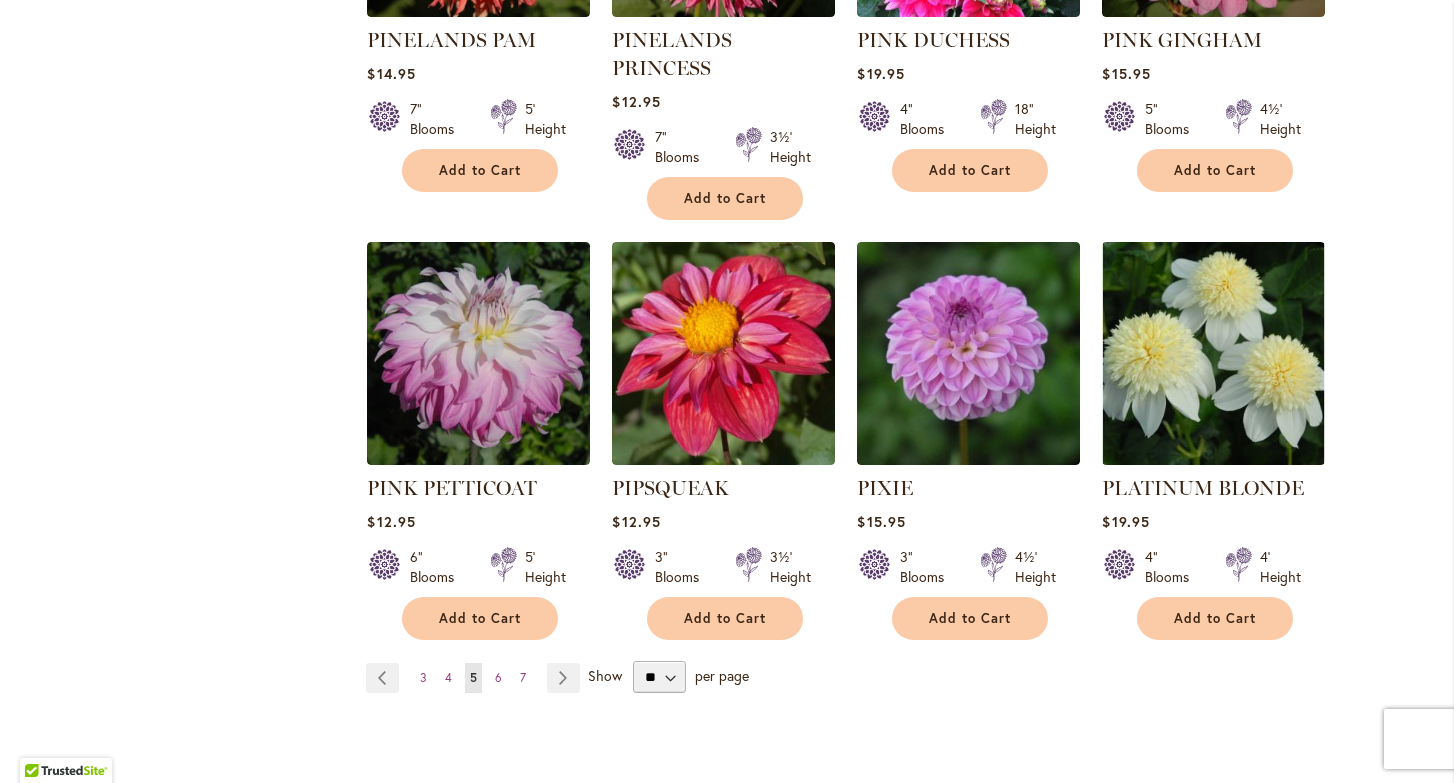 scroll, scrollTop: 6671, scrollLeft: 0, axis: vertical 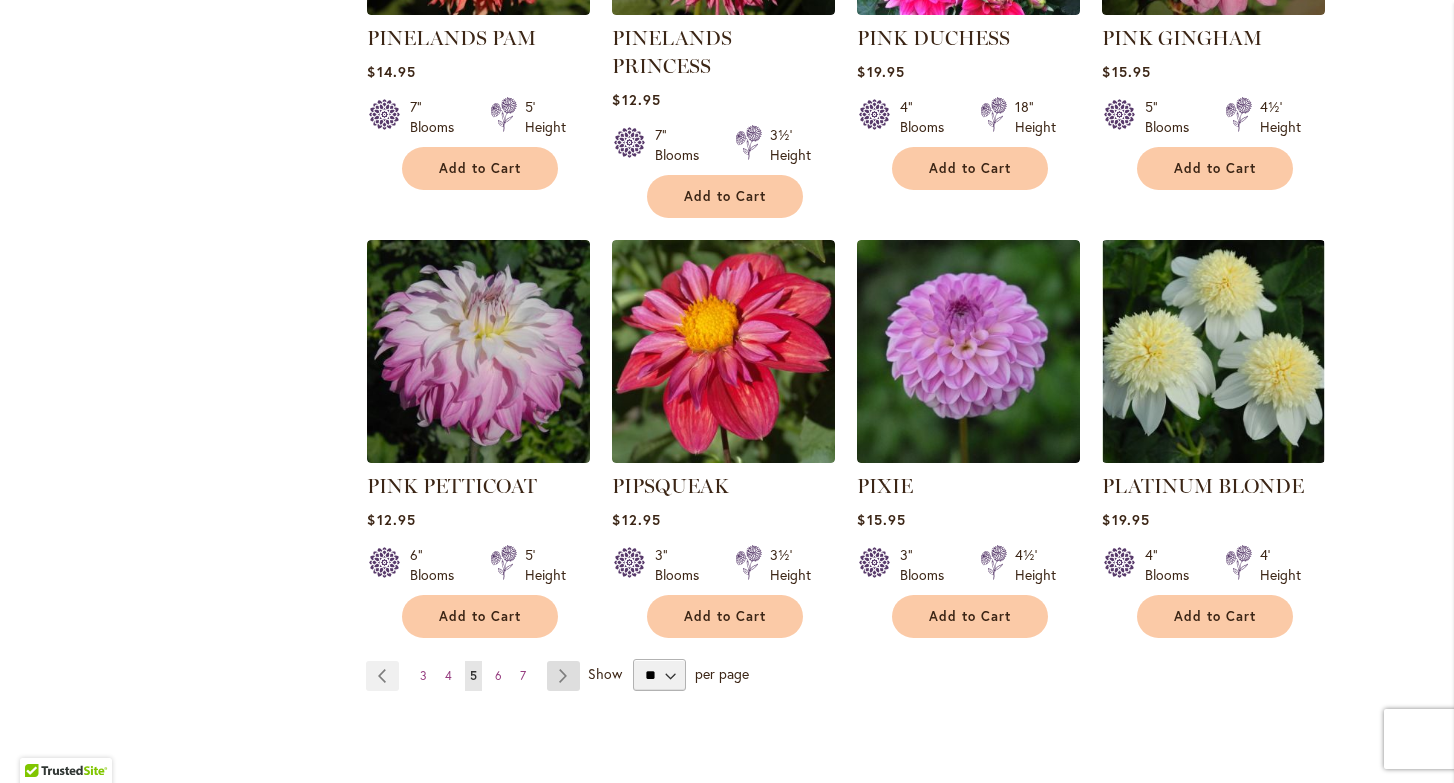 click on "Page
Next" at bounding box center (563, 676) 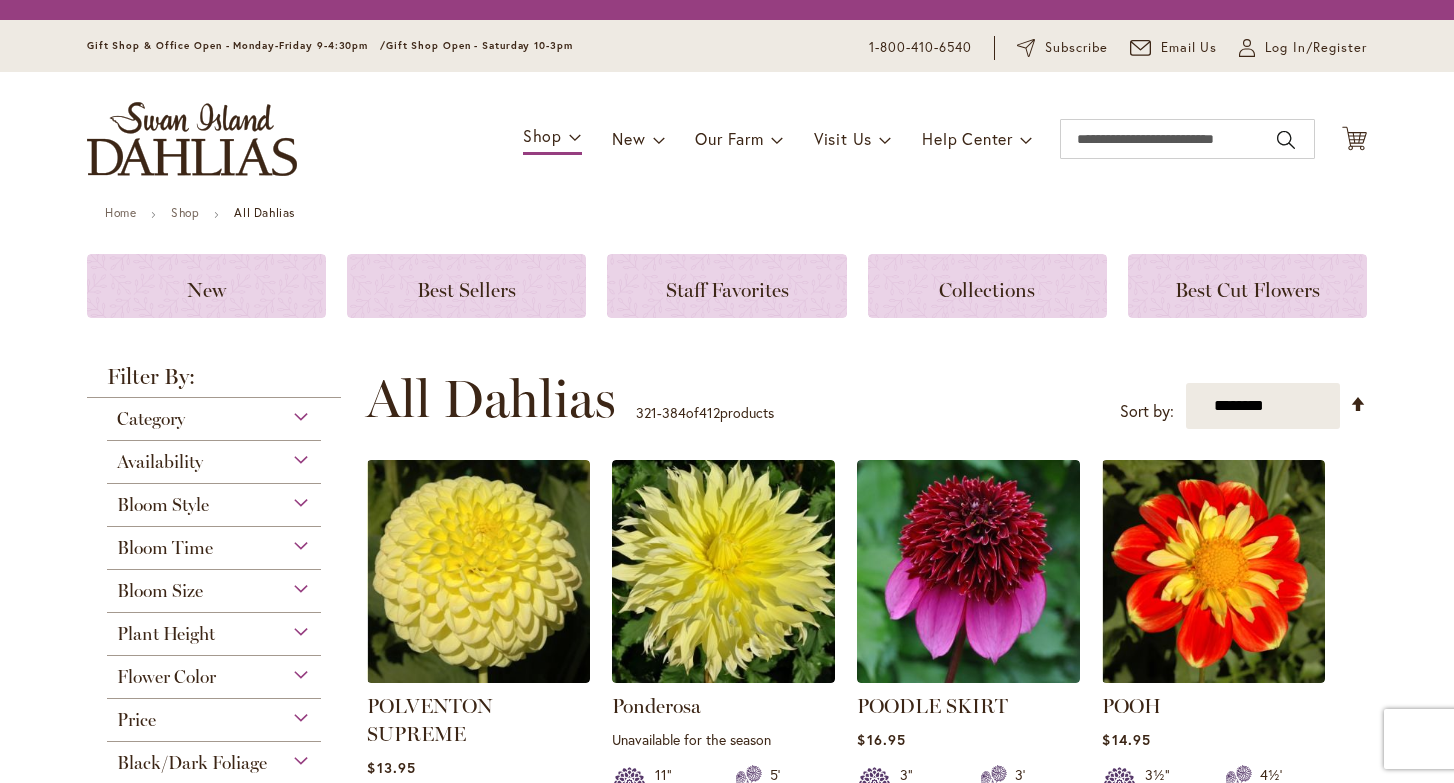 scroll, scrollTop: 0, scrollLeft: 0, axis: both 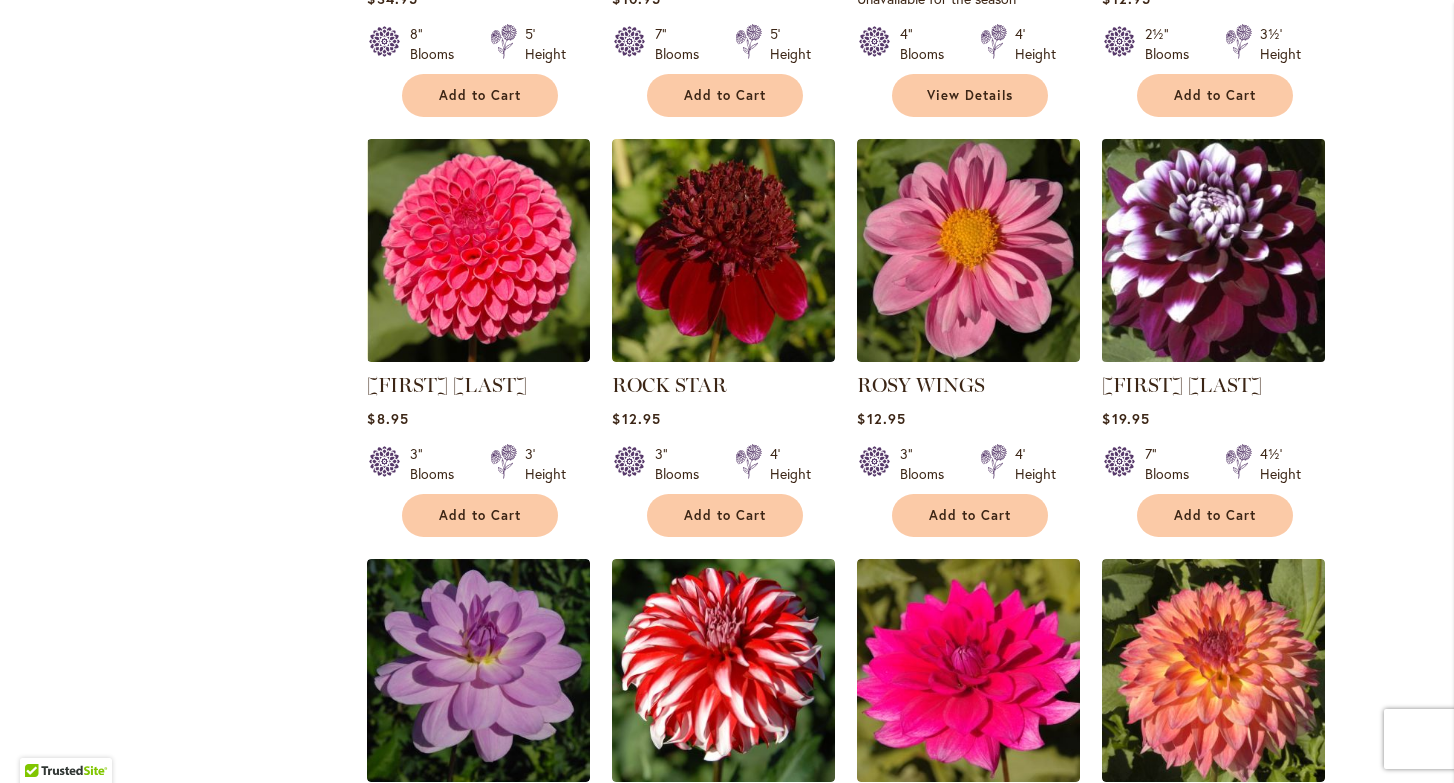 click at bounding box center (1214, 251) 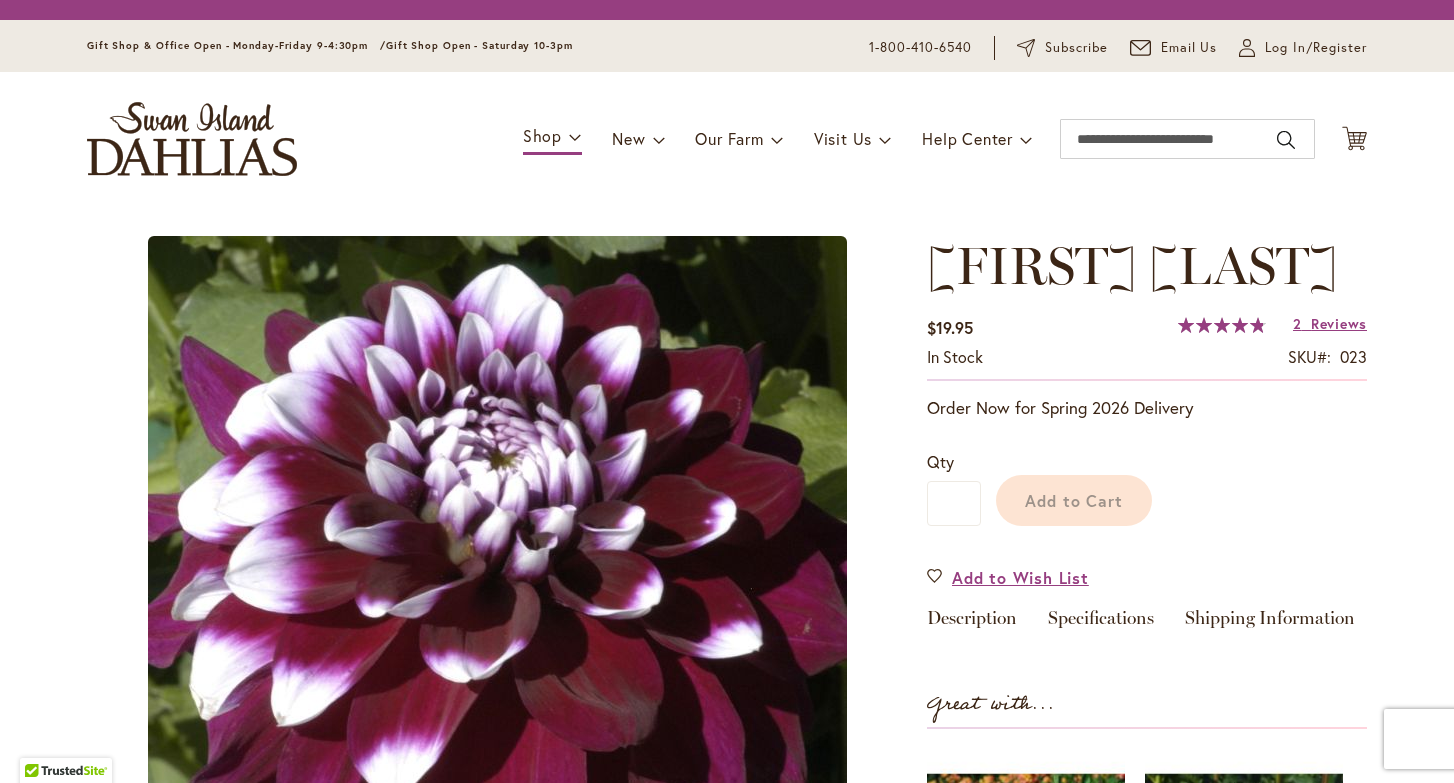 scroll, scrollTop: 0, scrollLeft: 0, axis: both 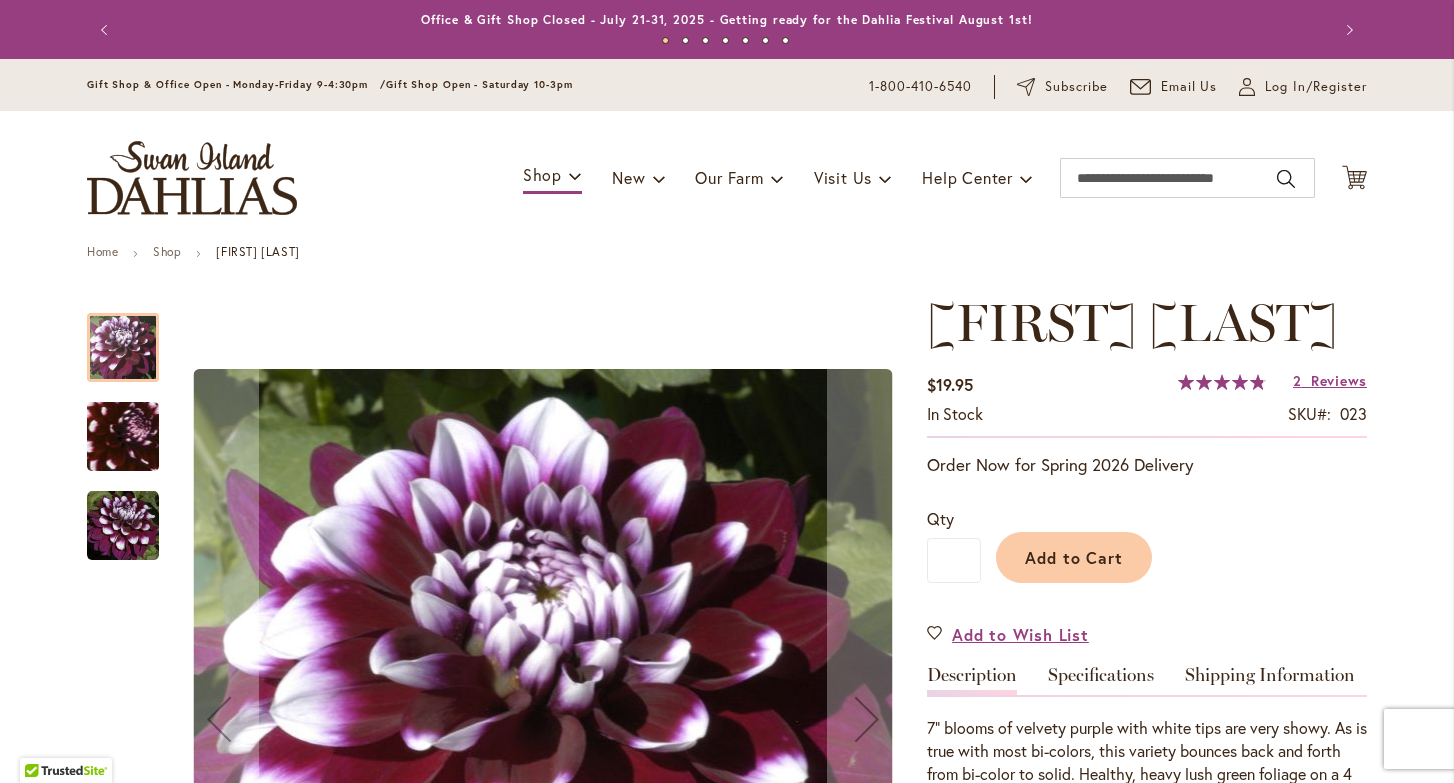 click at bounding box center [123, 437] 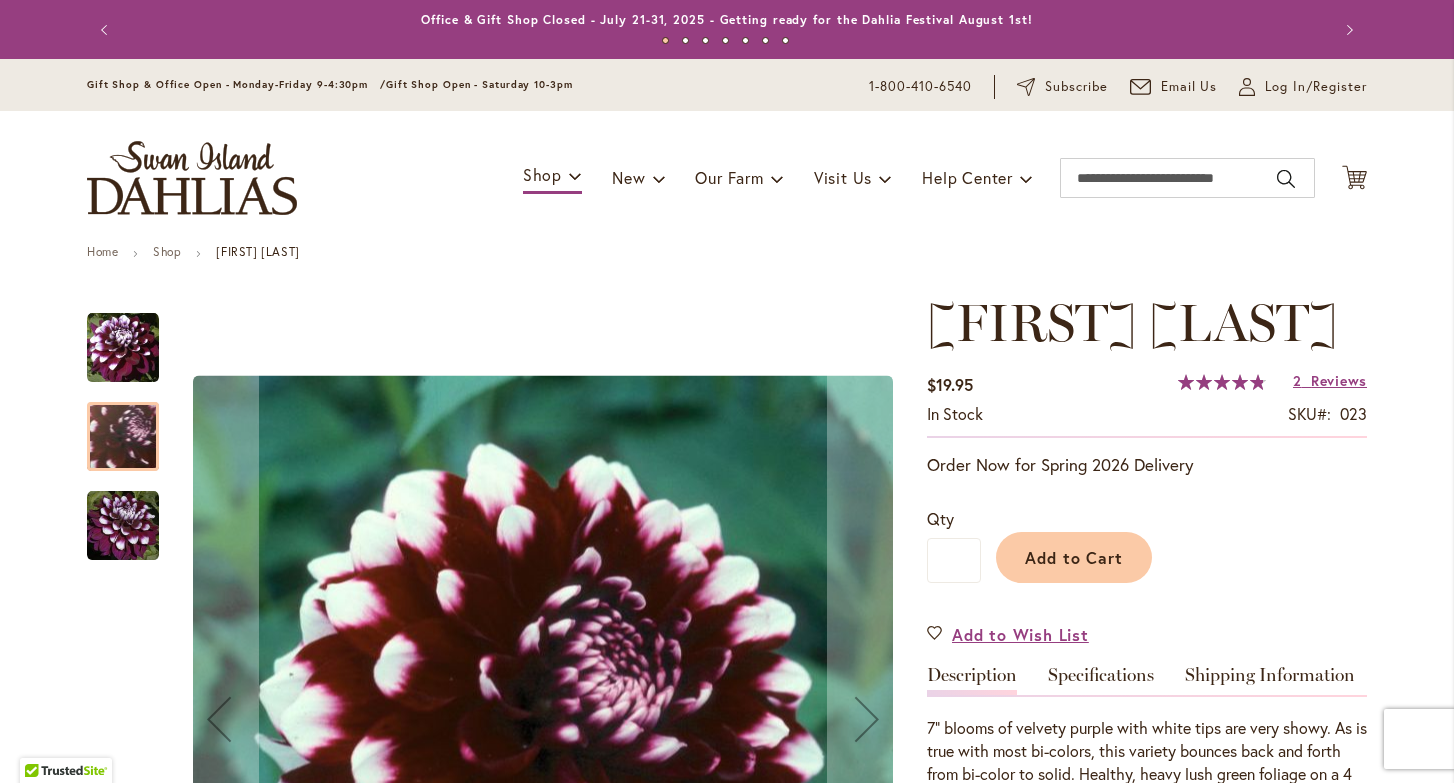click at bounding box center [123, 526] 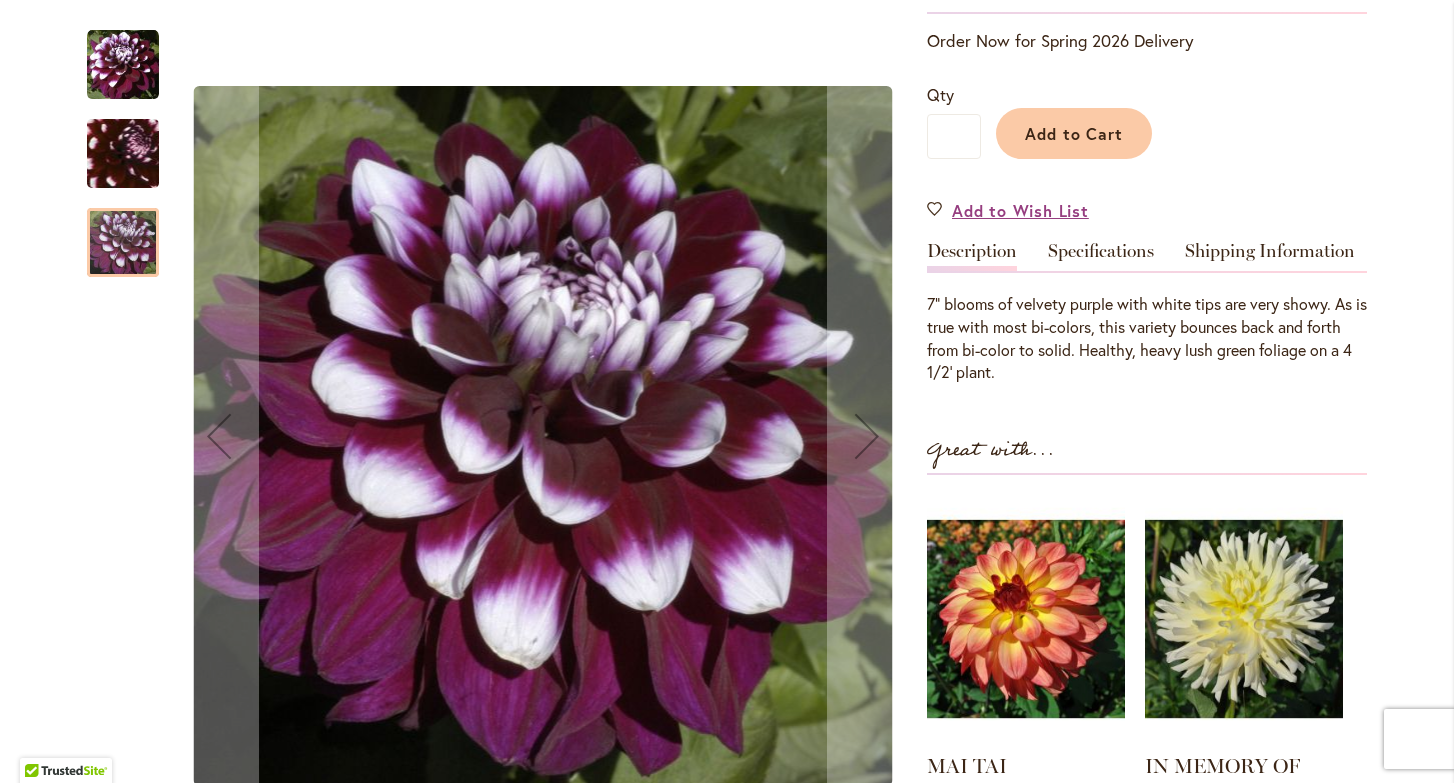 scroll, scrollTop: 401, scrollLeft: 0, axis: vertical 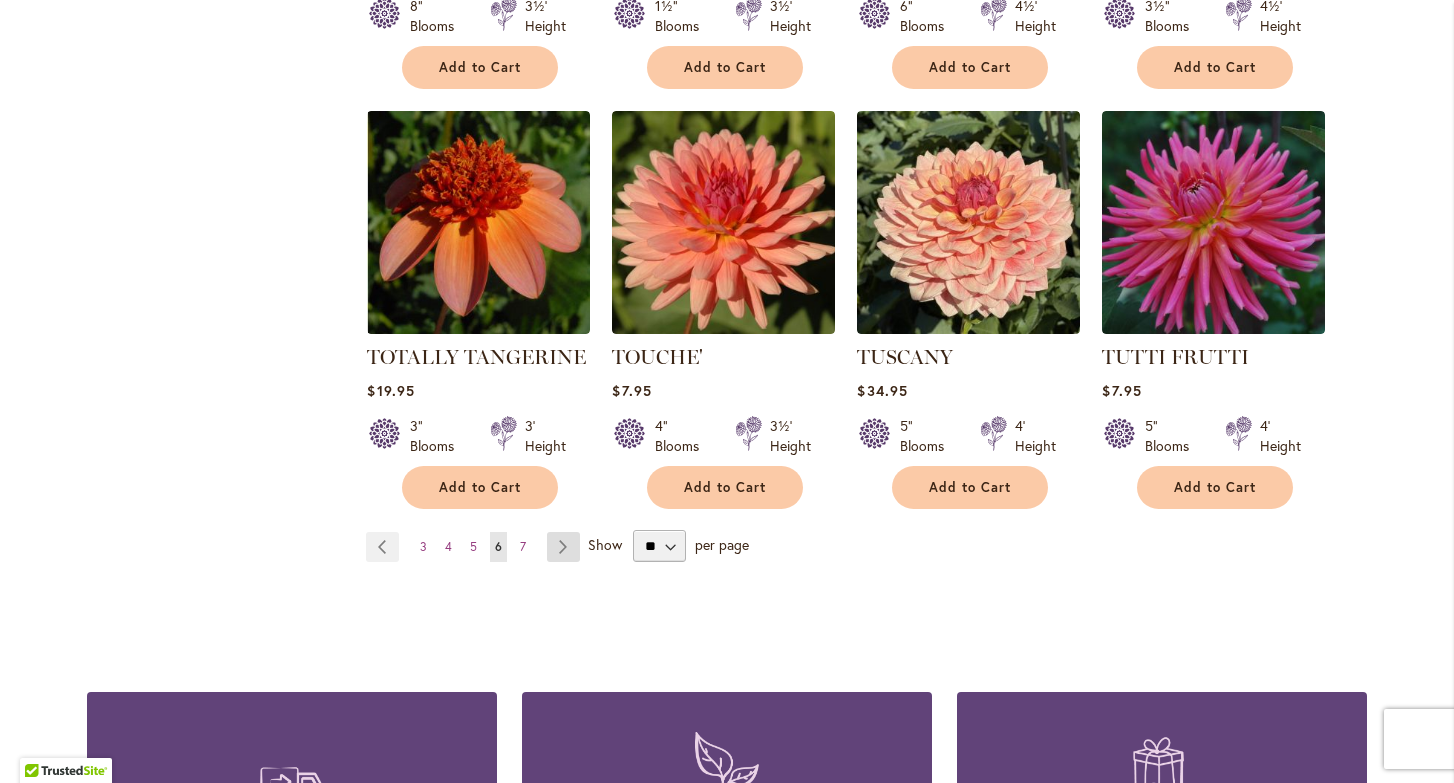click on "Page
Next" at bounding box center [563, 547] 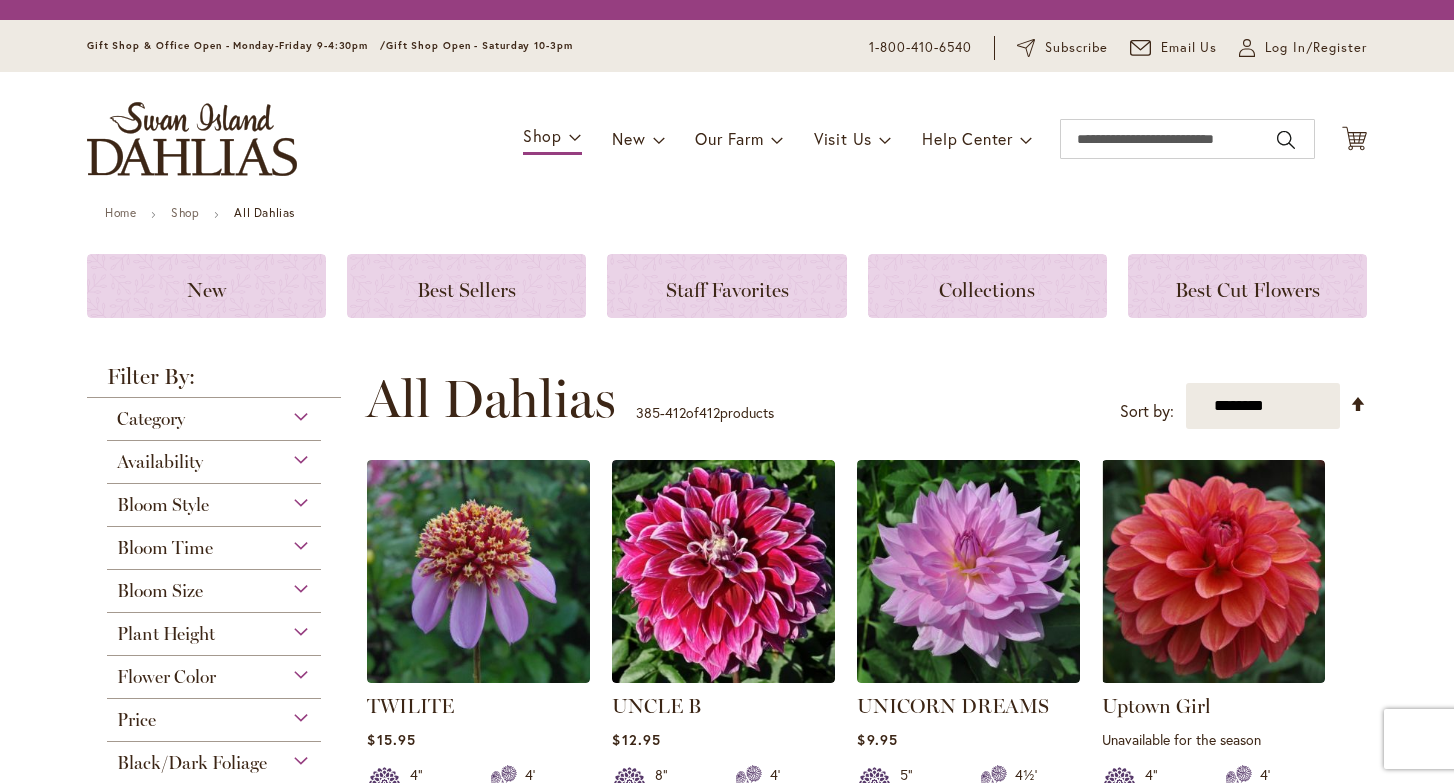 scroll, scrollTop: 0, scrollLeft: 0, axis: both 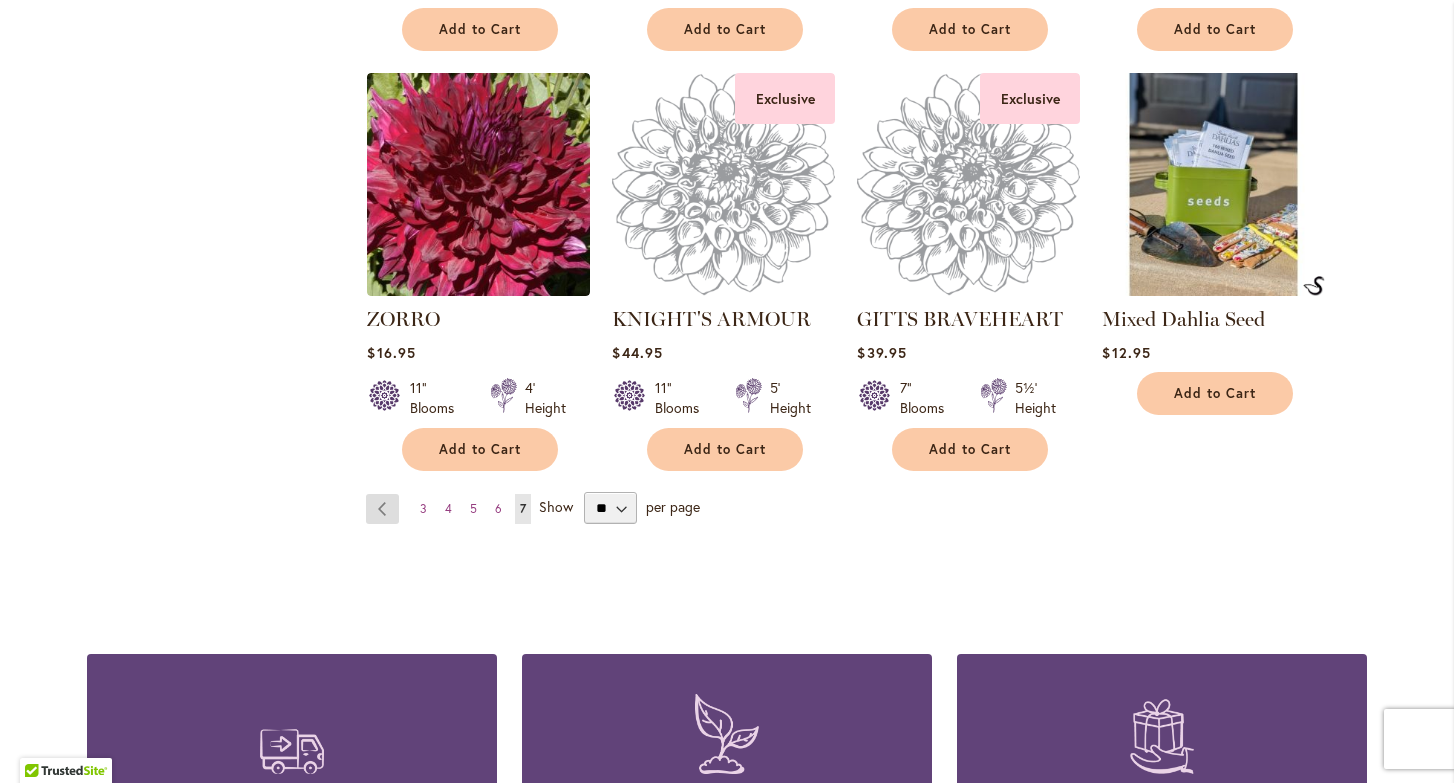 click on "Page
Previous" at bounding box center (382, 509) 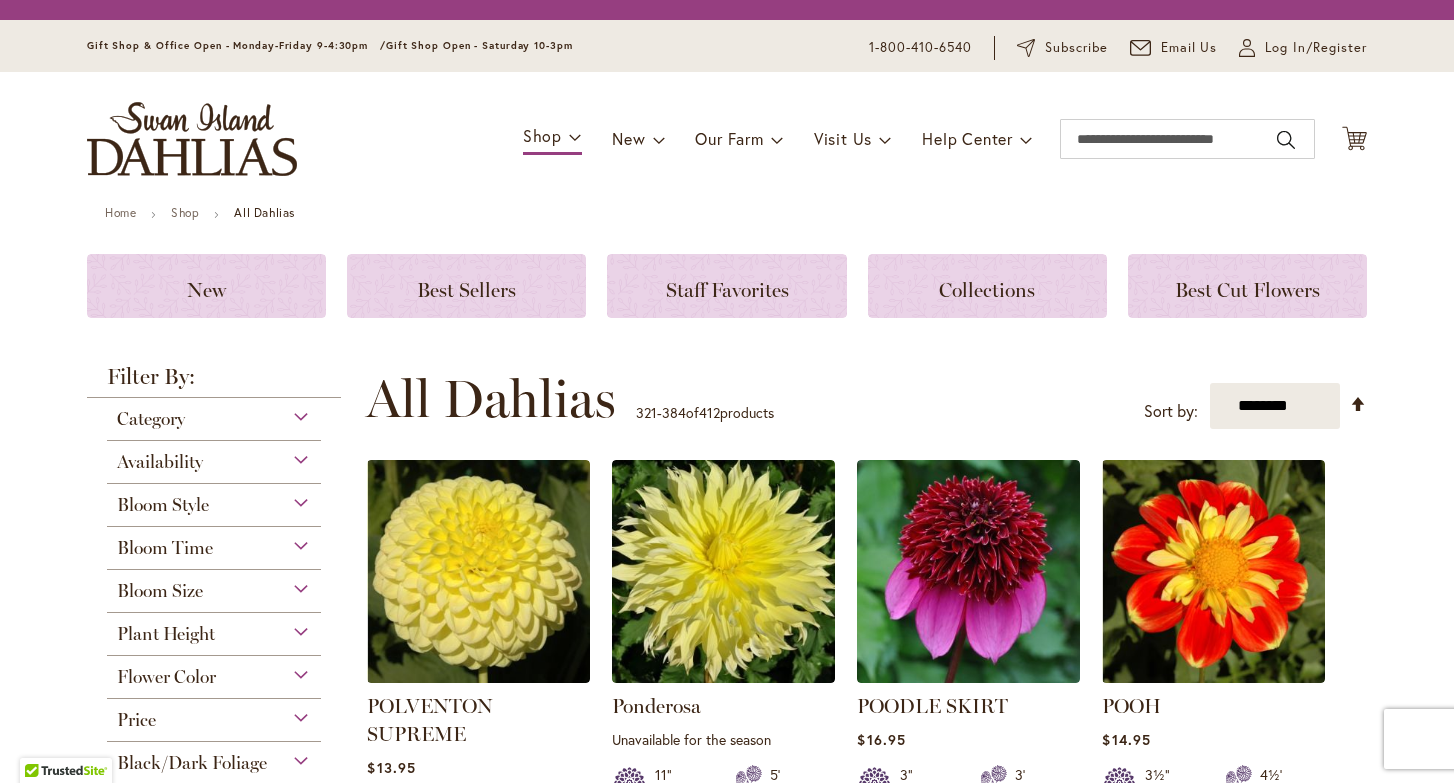 scroll, scrollTop: 0, scrollLeft: 0, axis: both 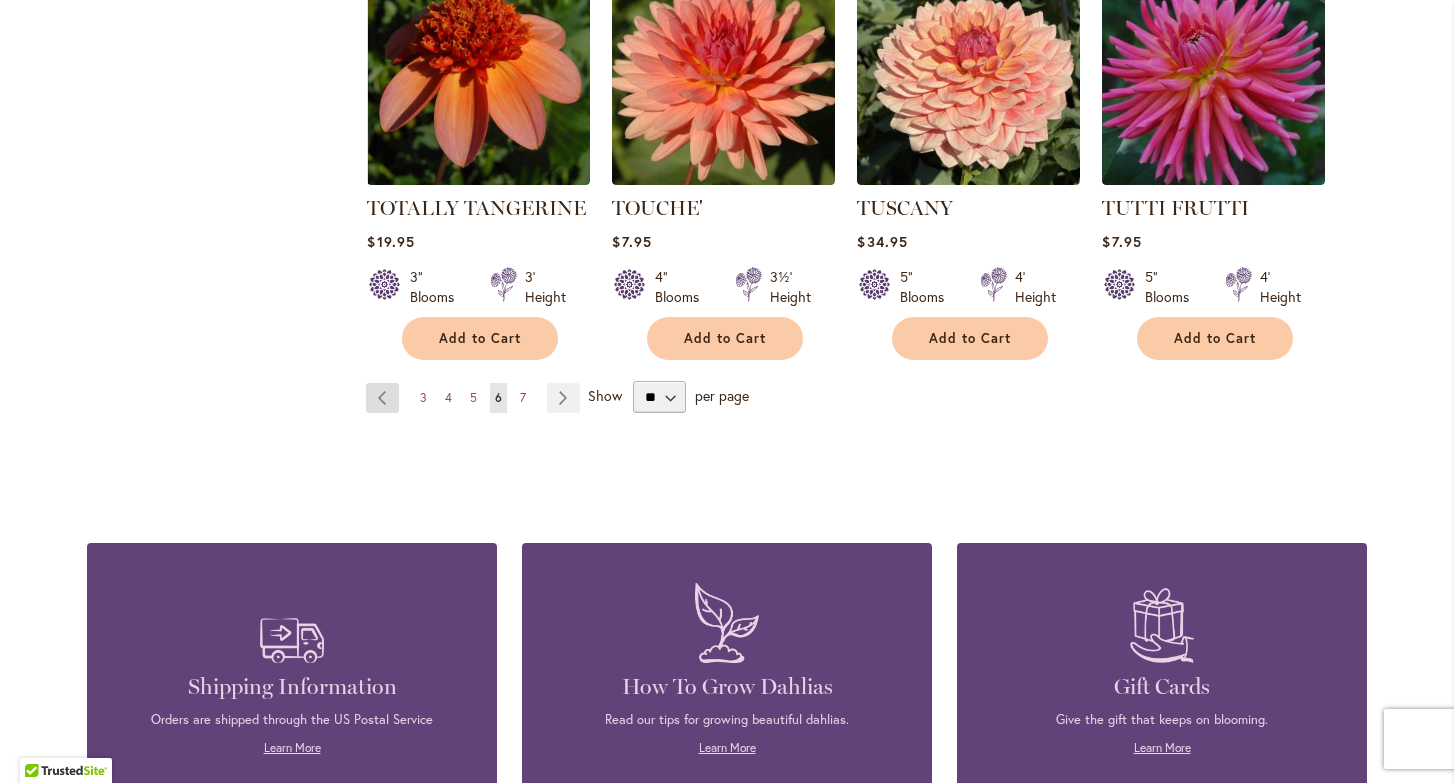 click on "Page
Previous" at bounding box center [382, 398] 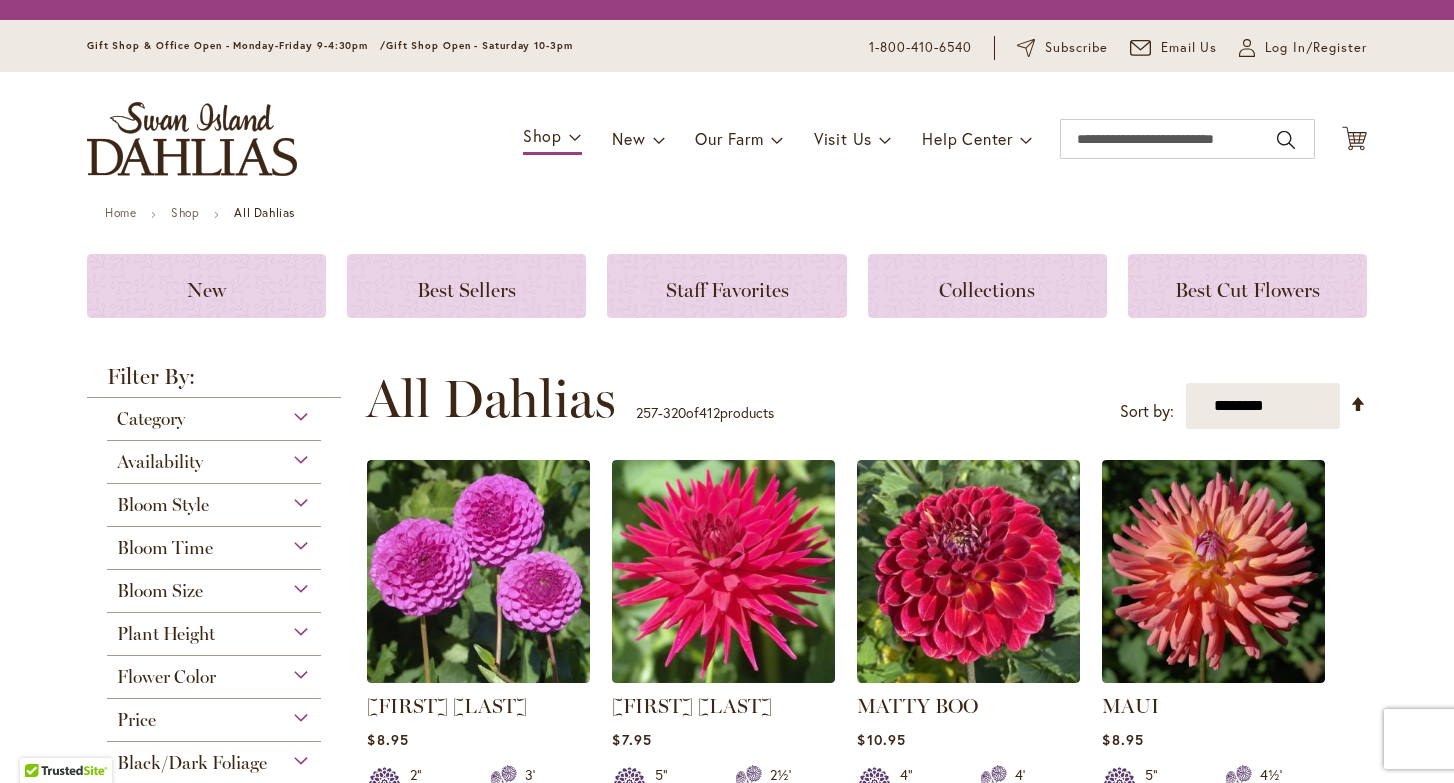 scroll, scrollTop: 0, scrollLeft: 0, axis: both 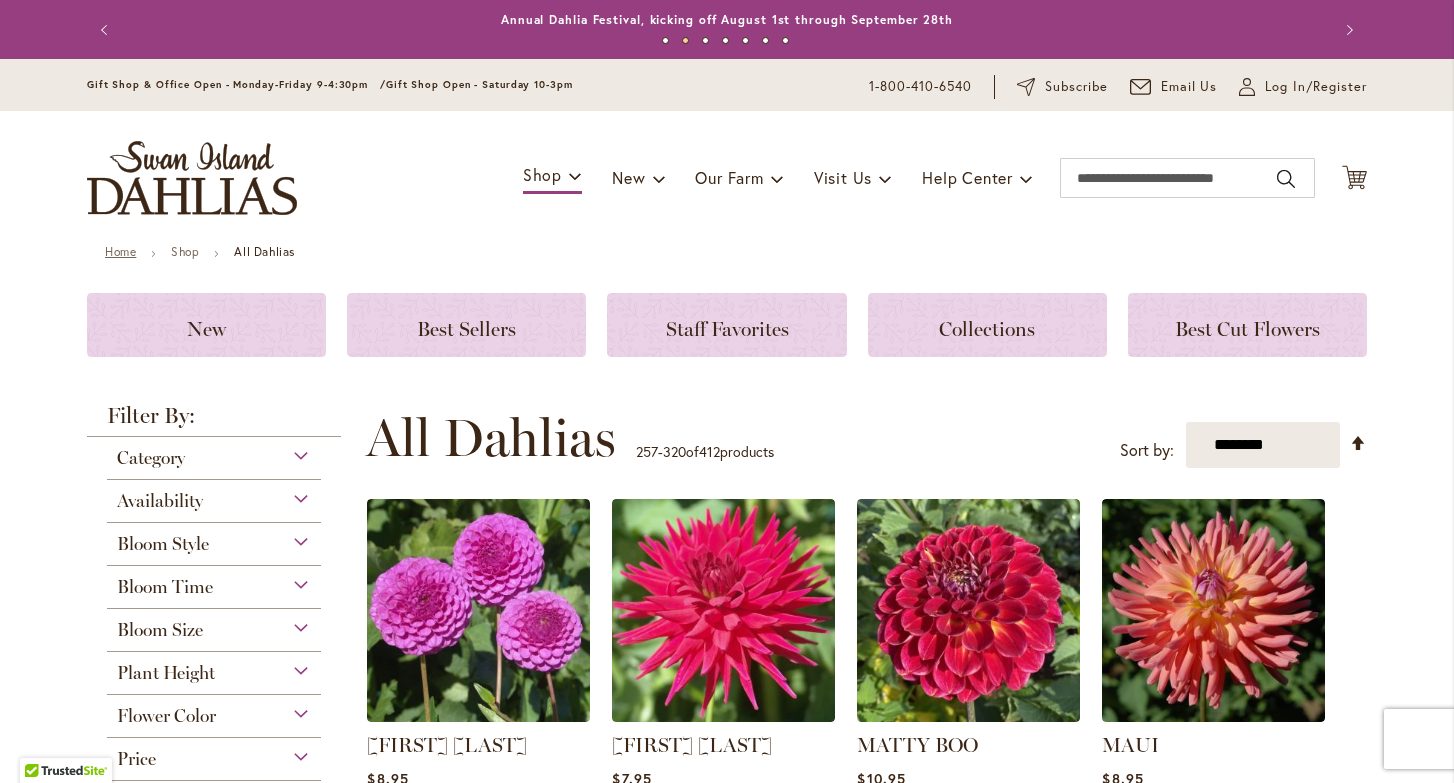 click on "Home" at bounding box center (120, 251) 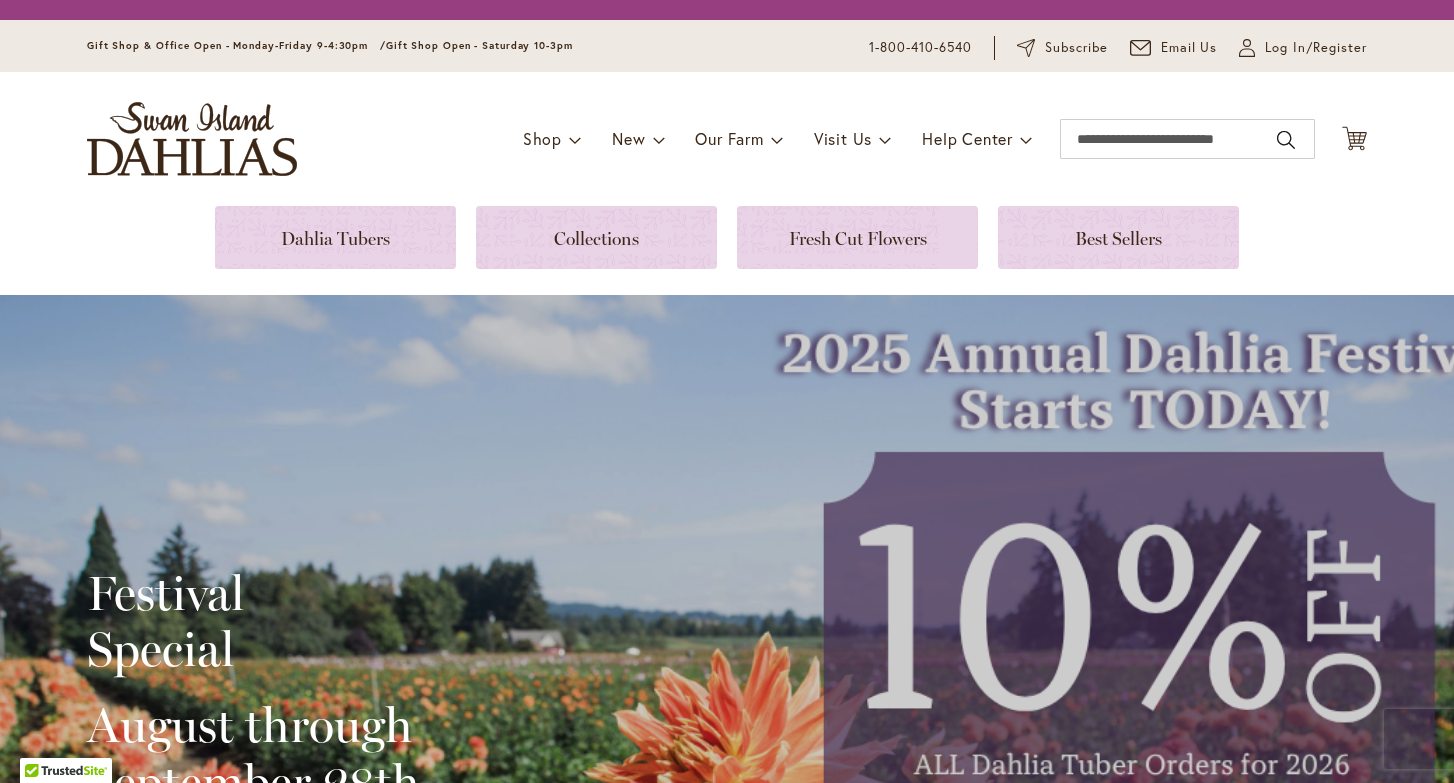 scroll, scrollTop: 0, scrollLeft: 0, axis: both 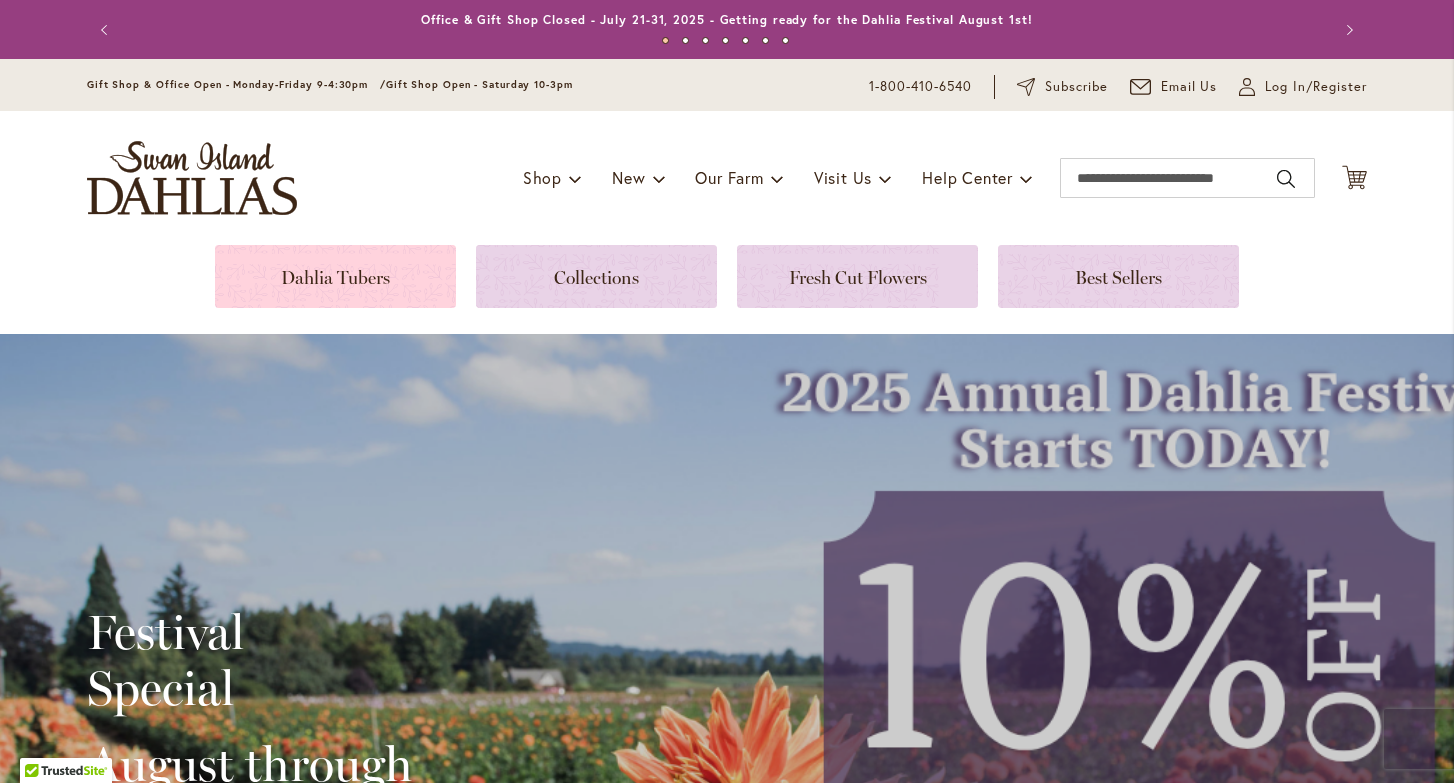 click at bounding box center (335, 276) 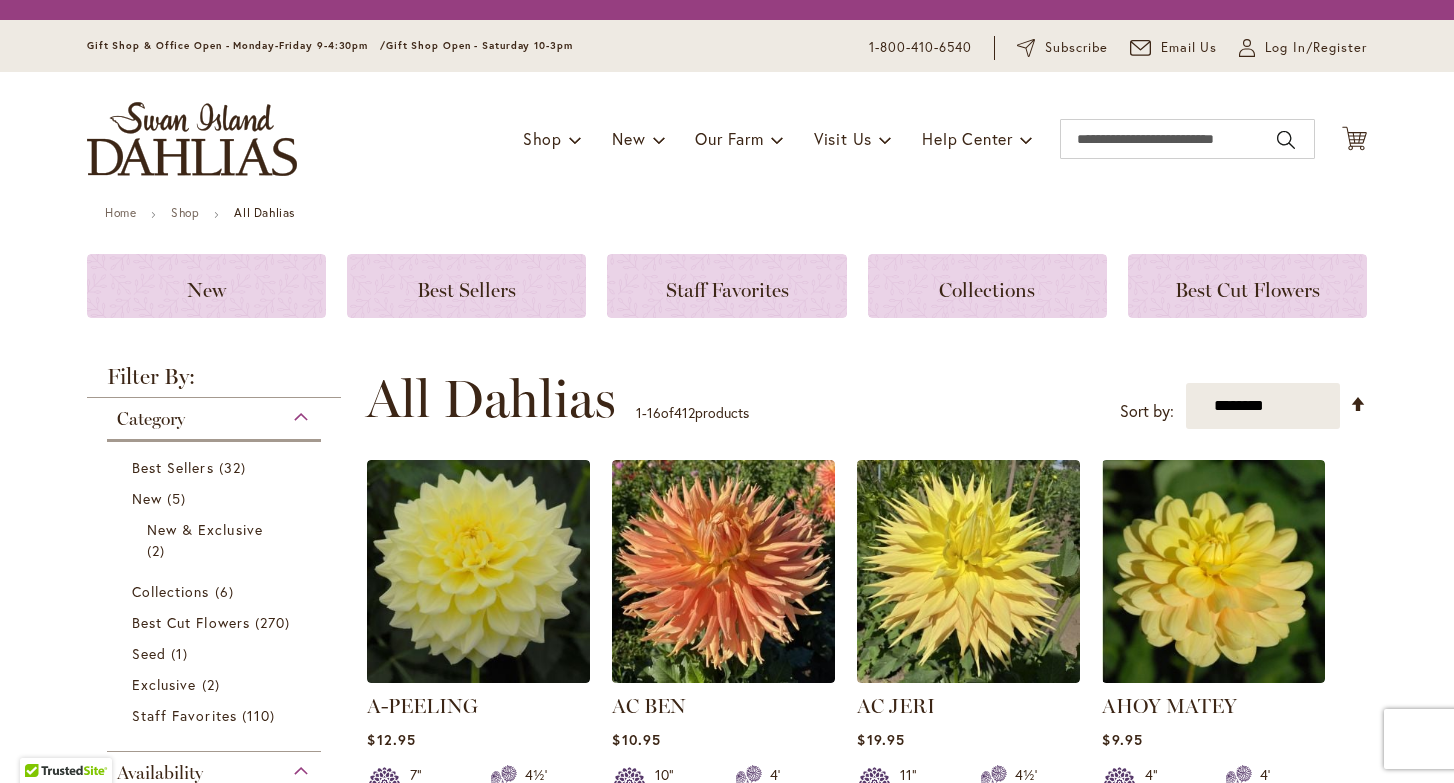 scroll, scrollTop: 0, scrollLeft: 0, axis: both 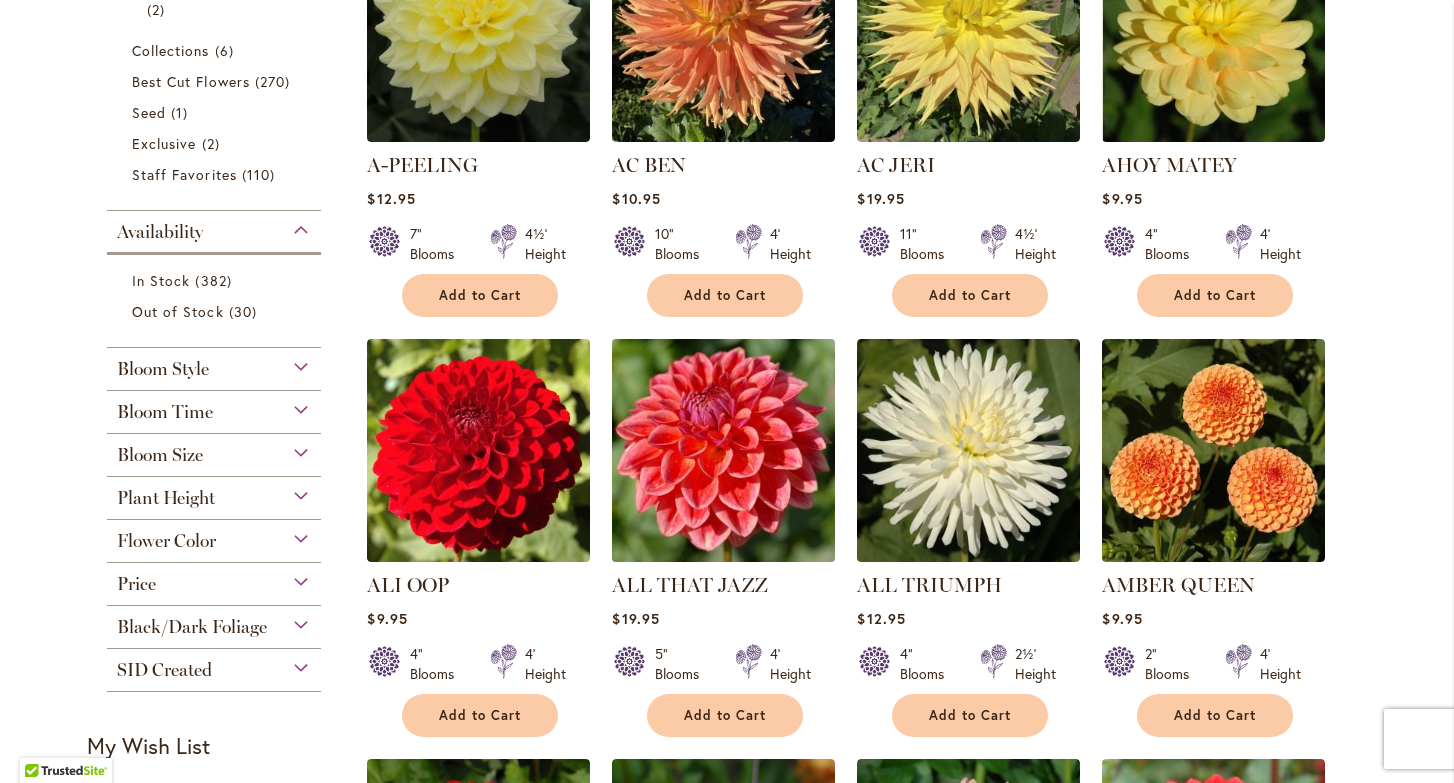 click at bounding box center (724, 451) 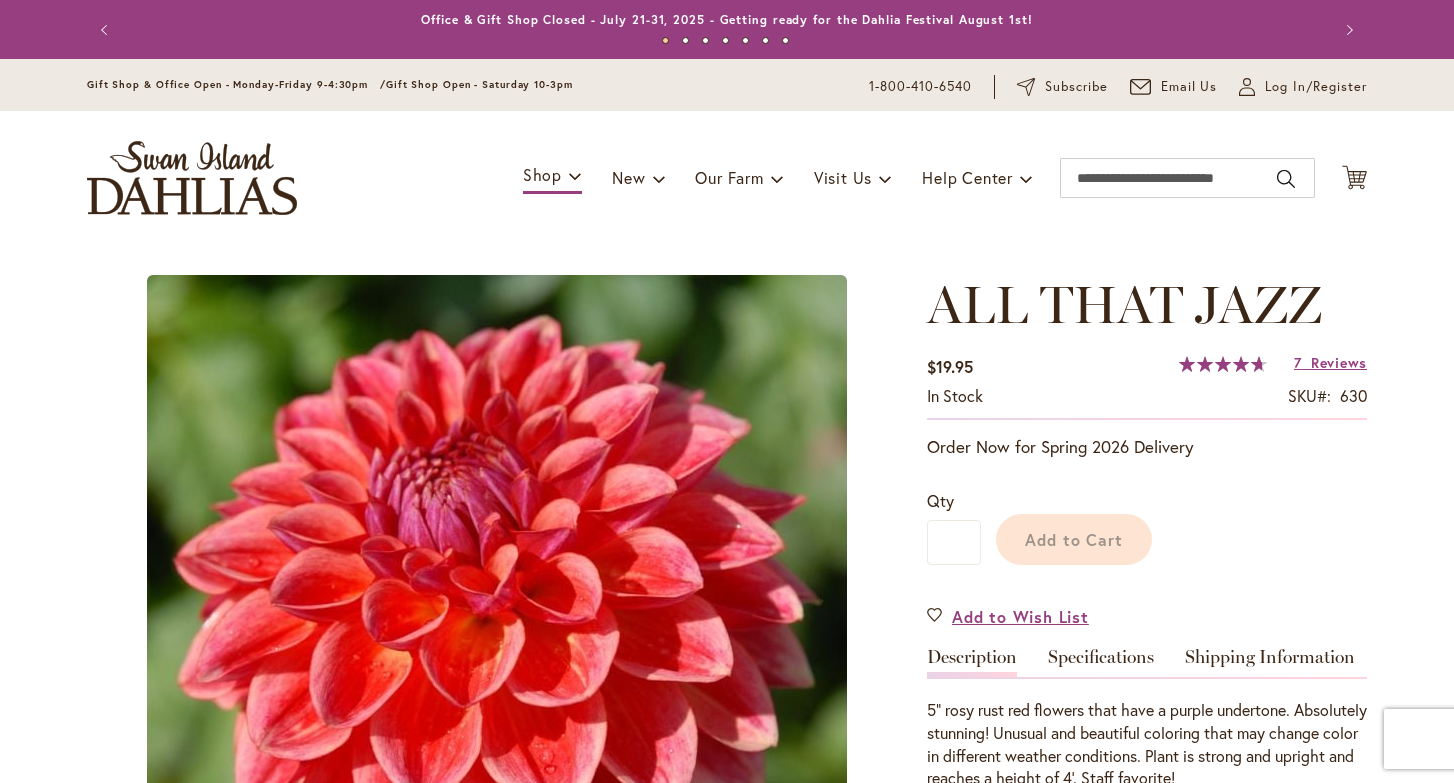 scroll, scrollTop: 0, scrollLeft: 0, axis: both 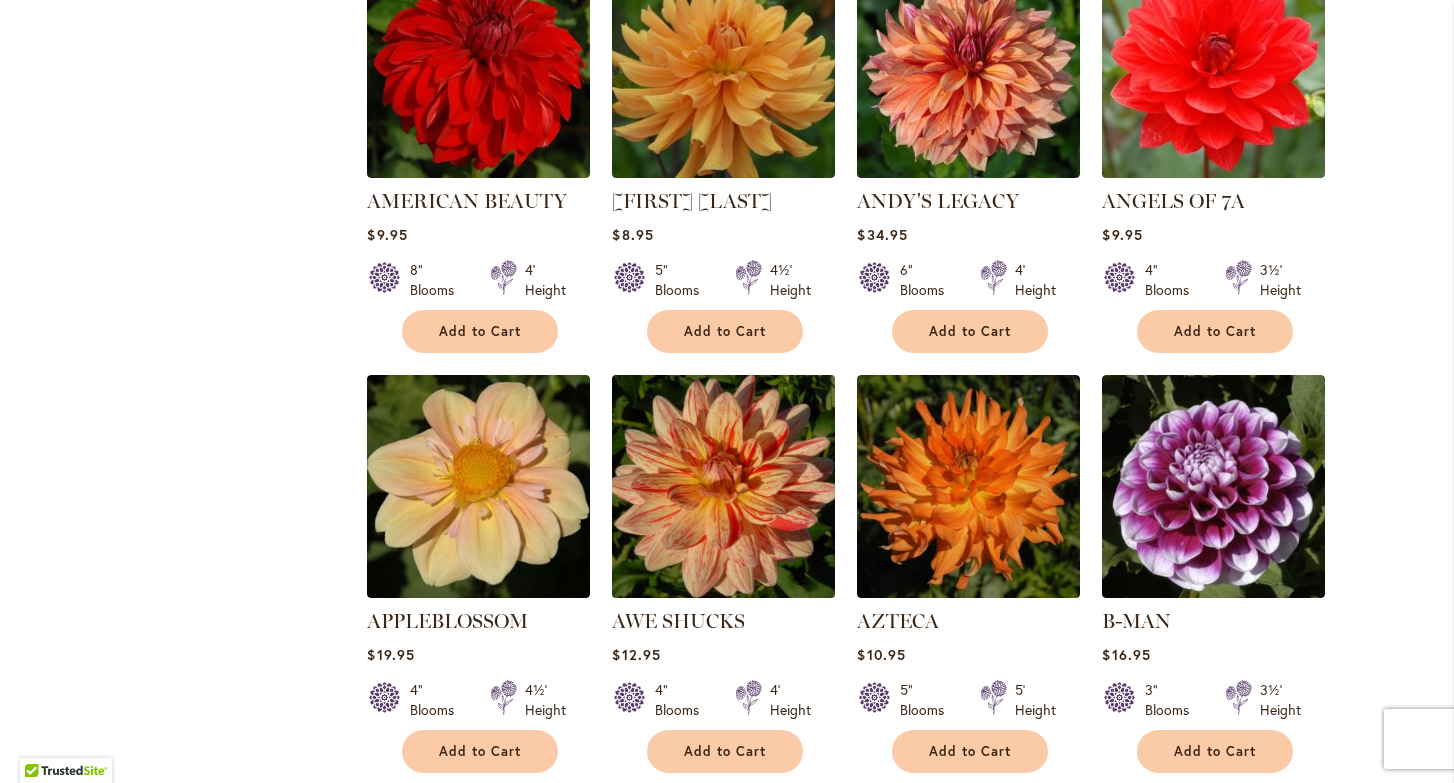 click at bounding box center (724, 487) 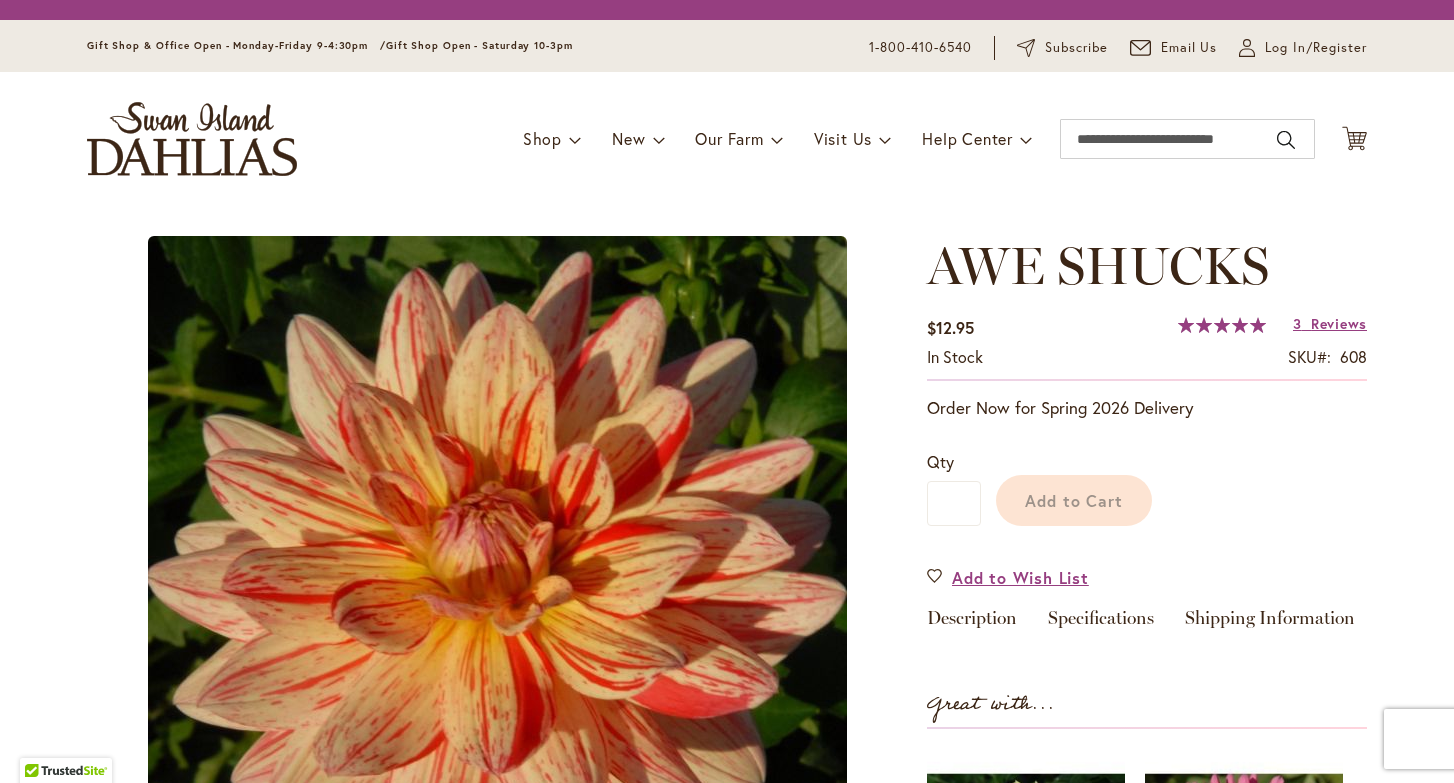 scroll, scrollTop: 0, scrollLeft: 0, axis: both 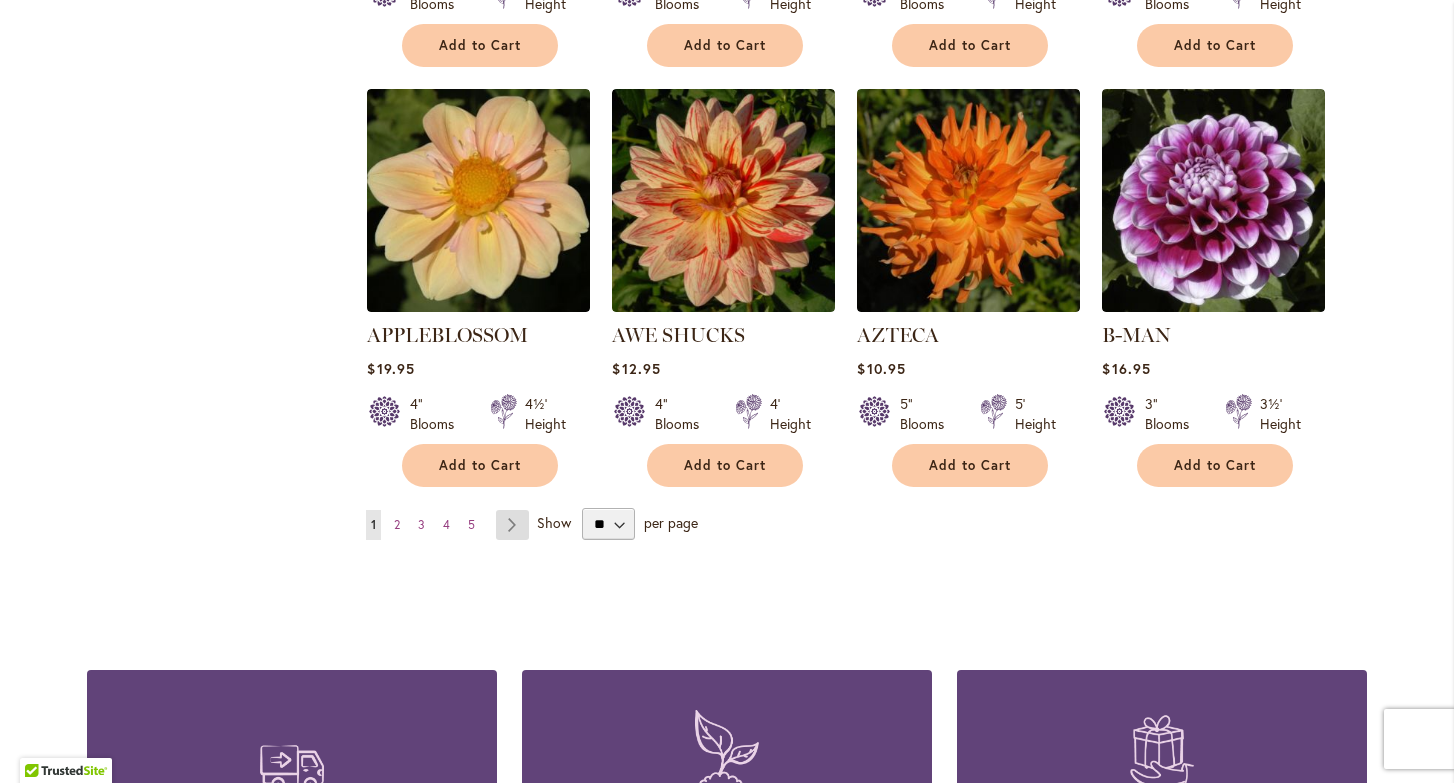 click on "Page
Next" at bounding box center (512, 525) 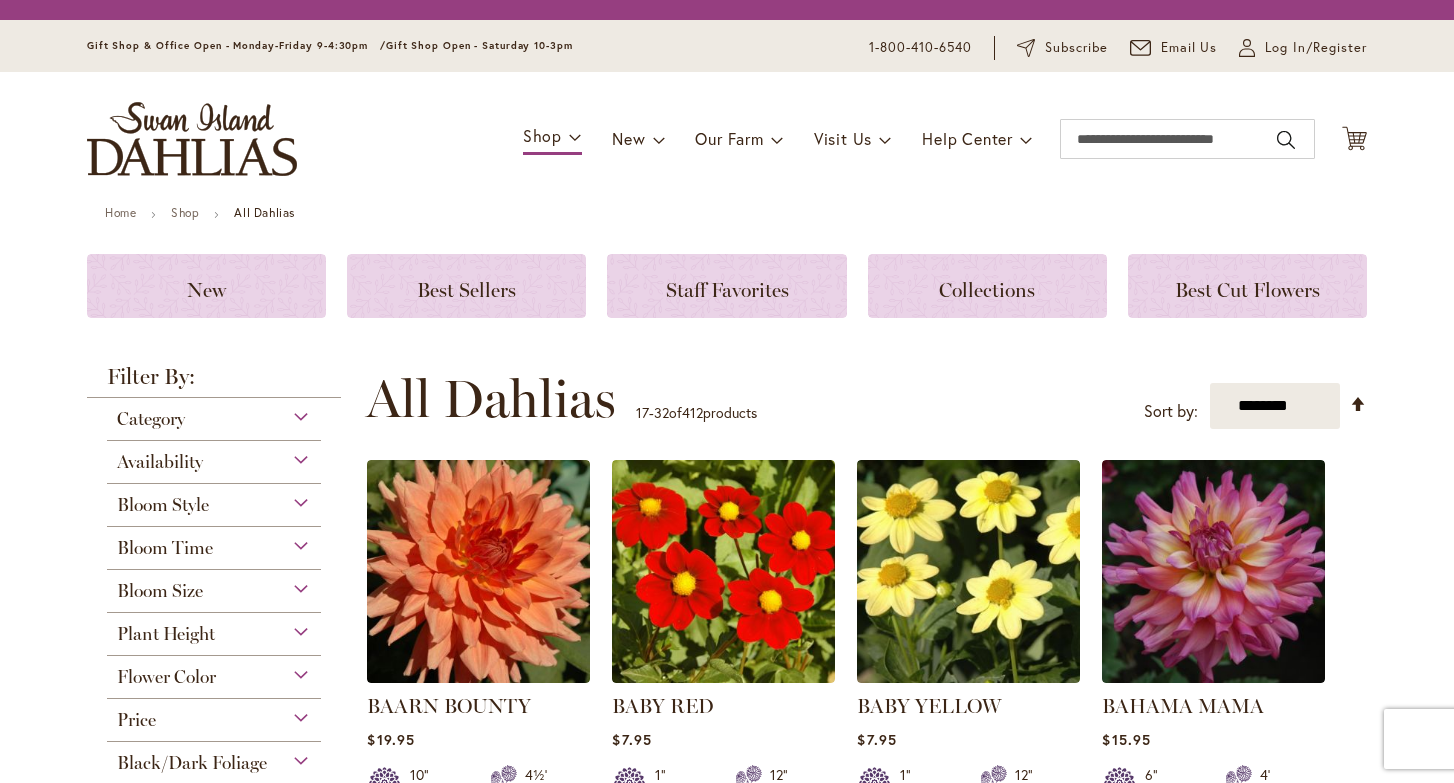 scroll, scrollTop: 0, scrollLeft: 0, axis: both 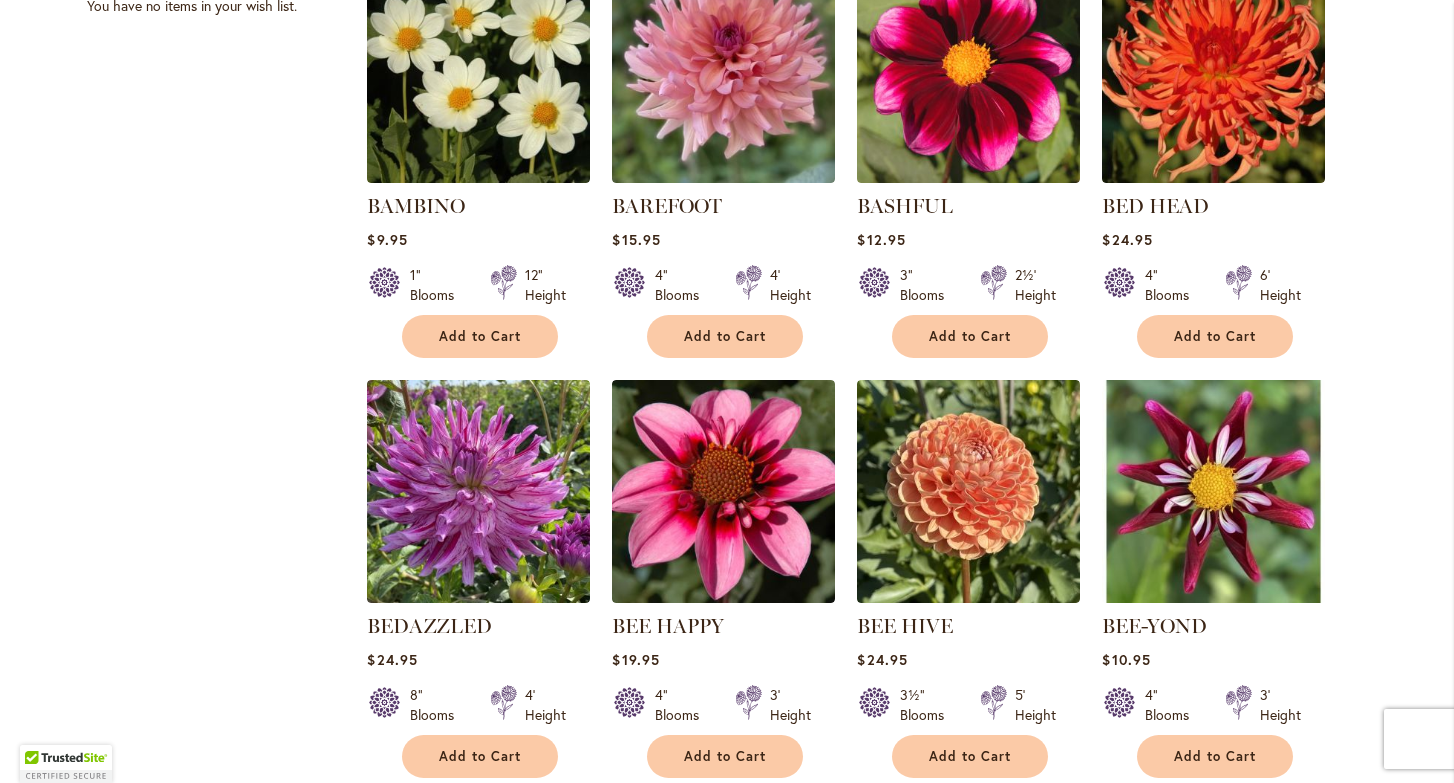 click at bounding box center (478, 491) 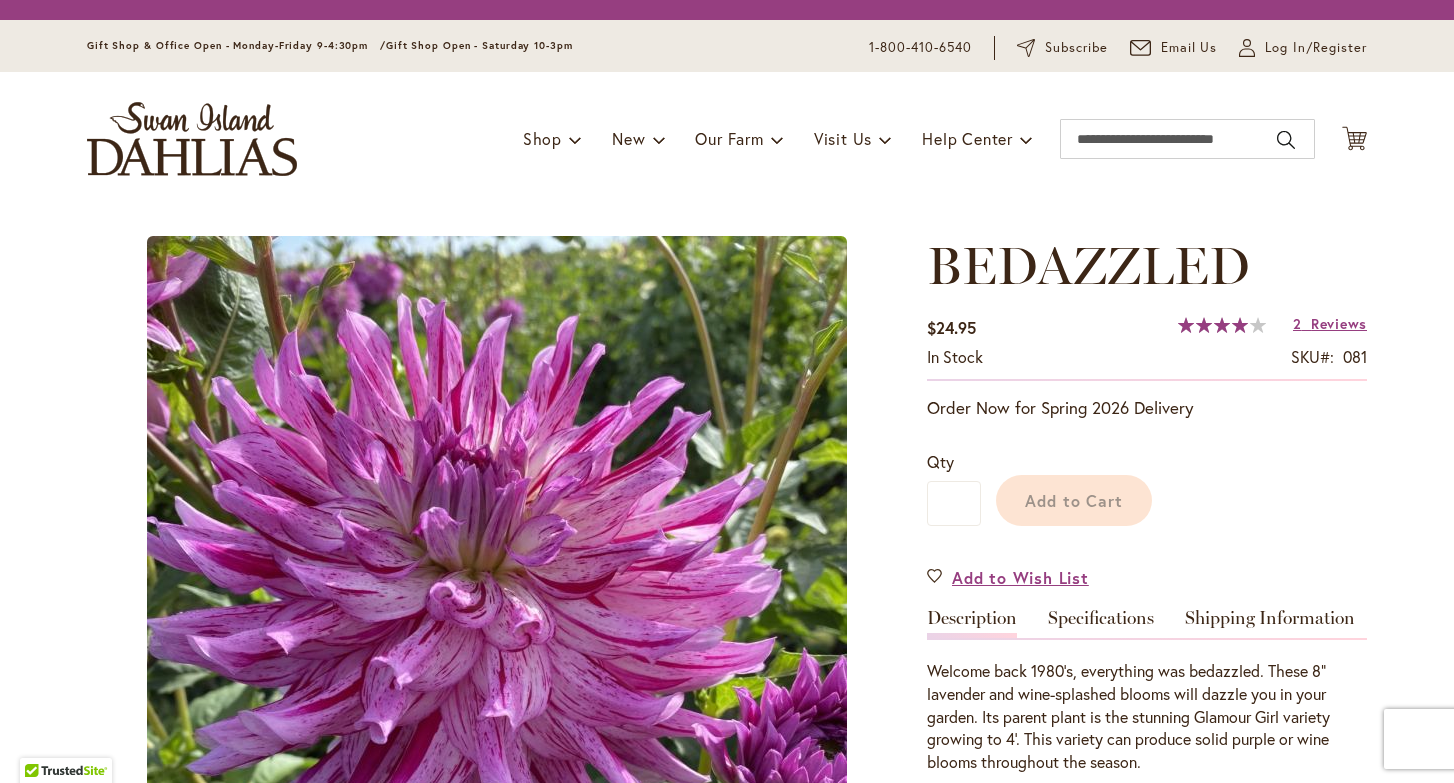 scroll, scrollTop: 0, scrollLeft: 0, axis: both 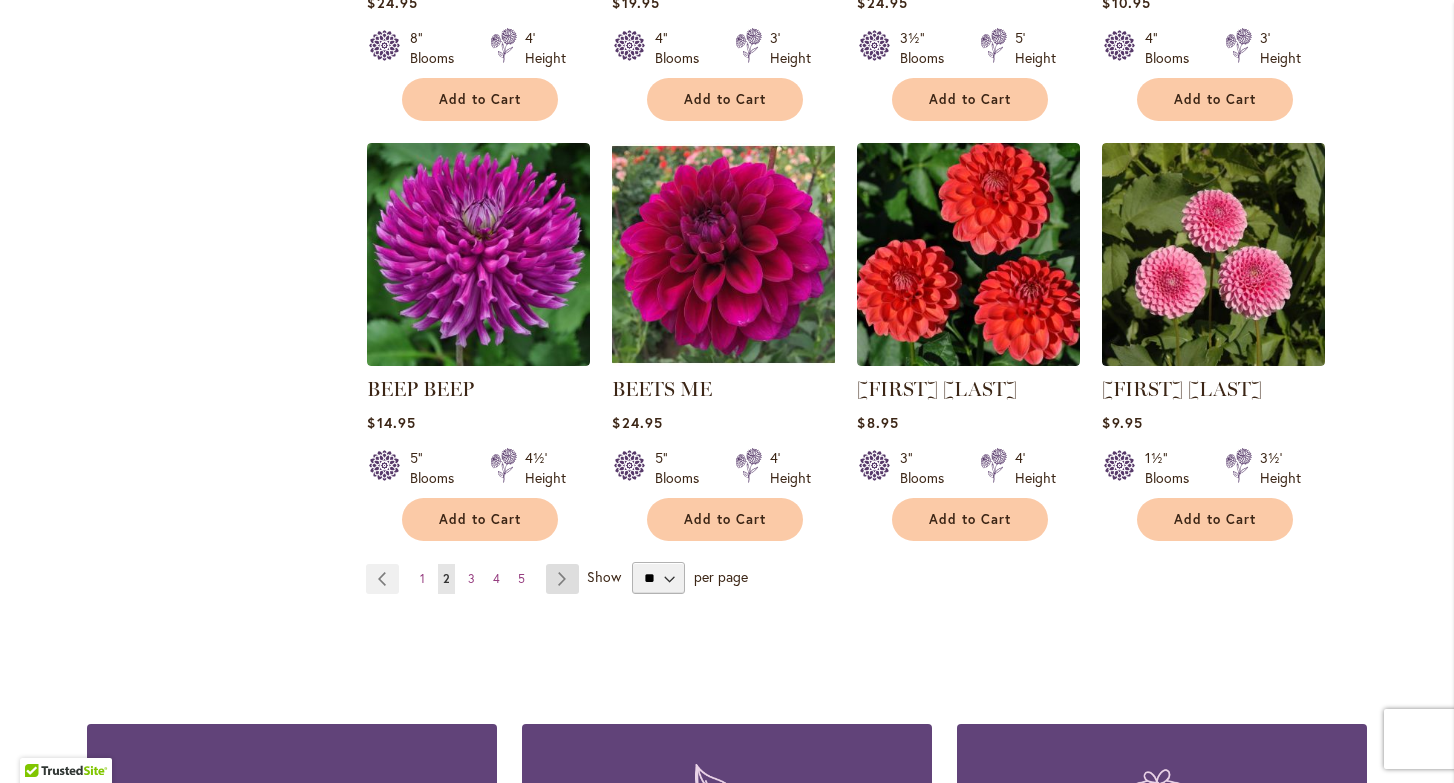 click on "Page
Next" at bounding box center [562, 579] 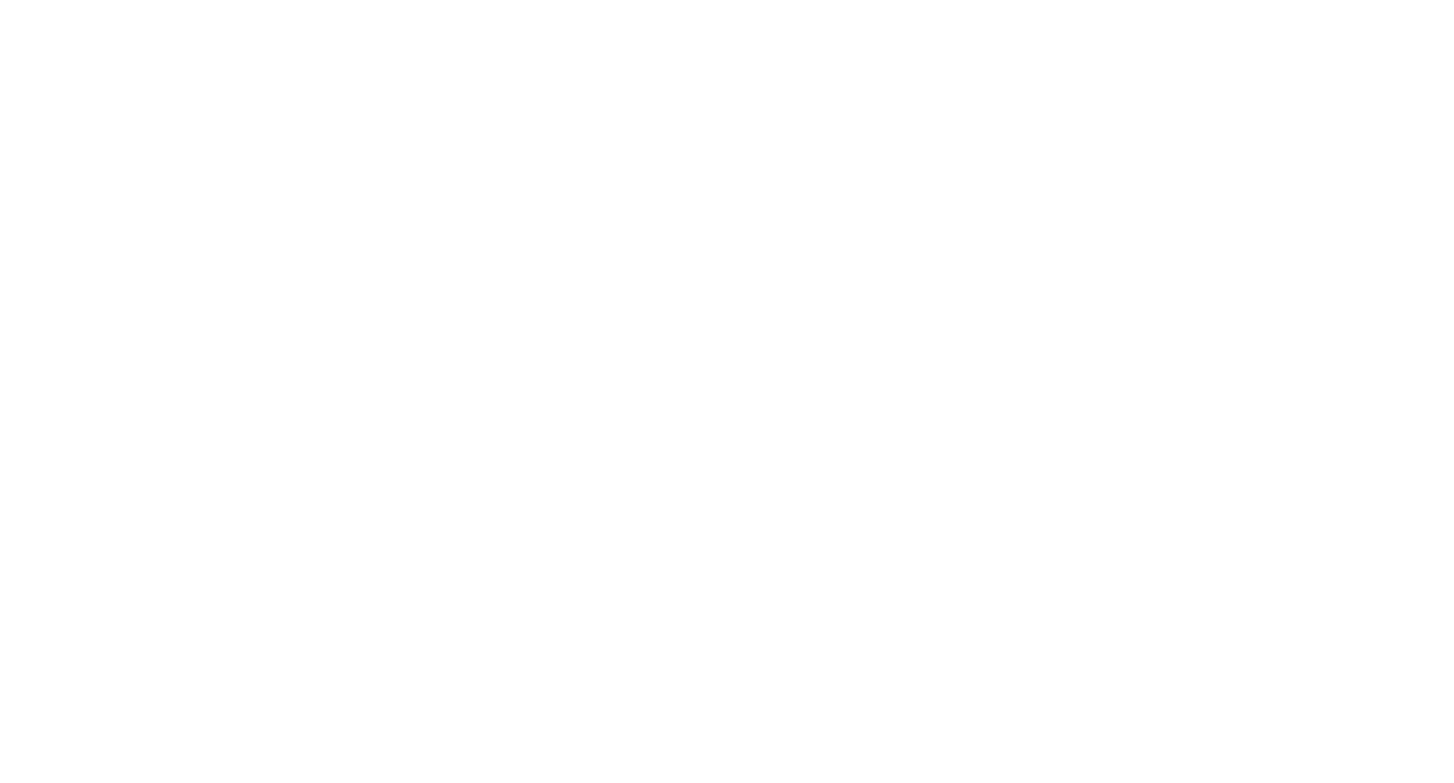scroll, scrollTop: 0, scrollLeft: 0, axis: both 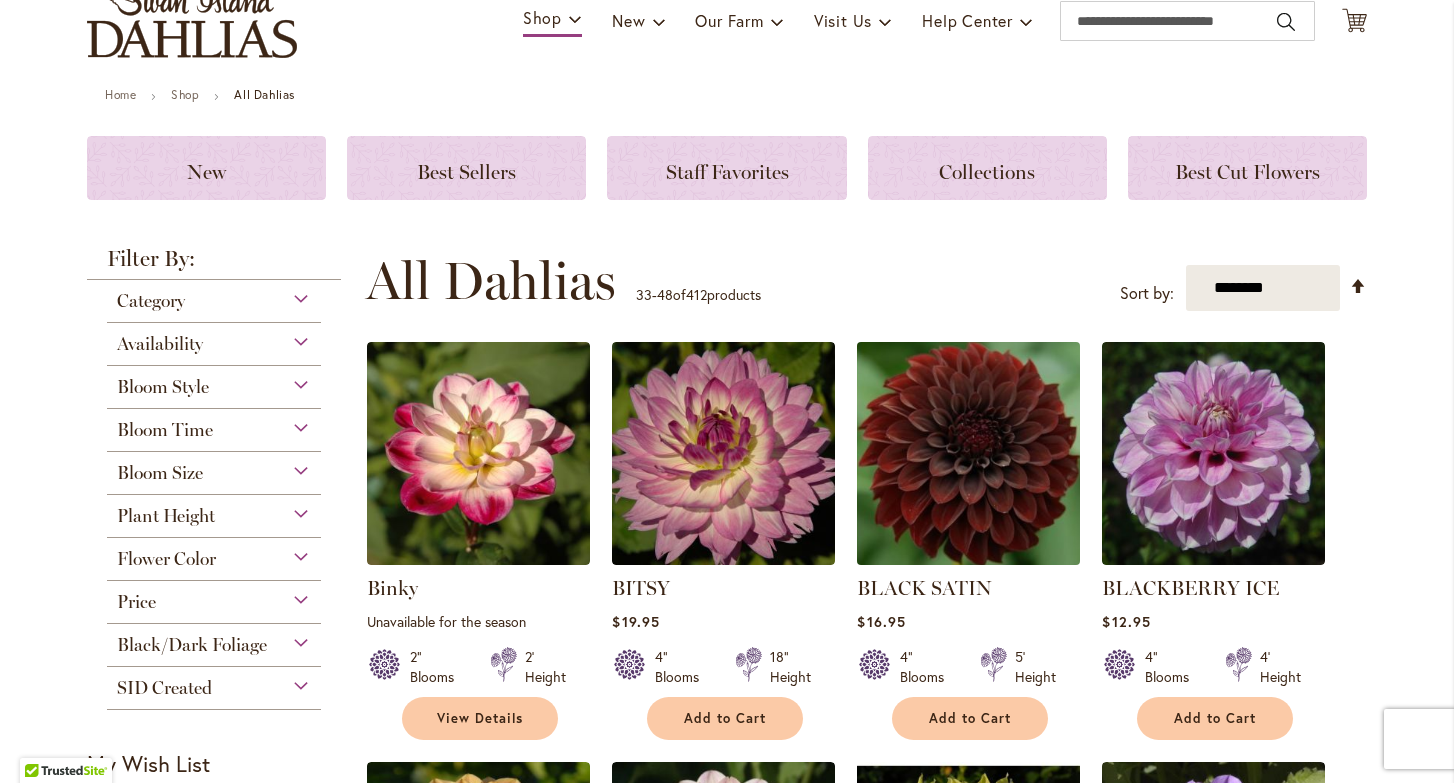 click at bounding box center [969, 454] 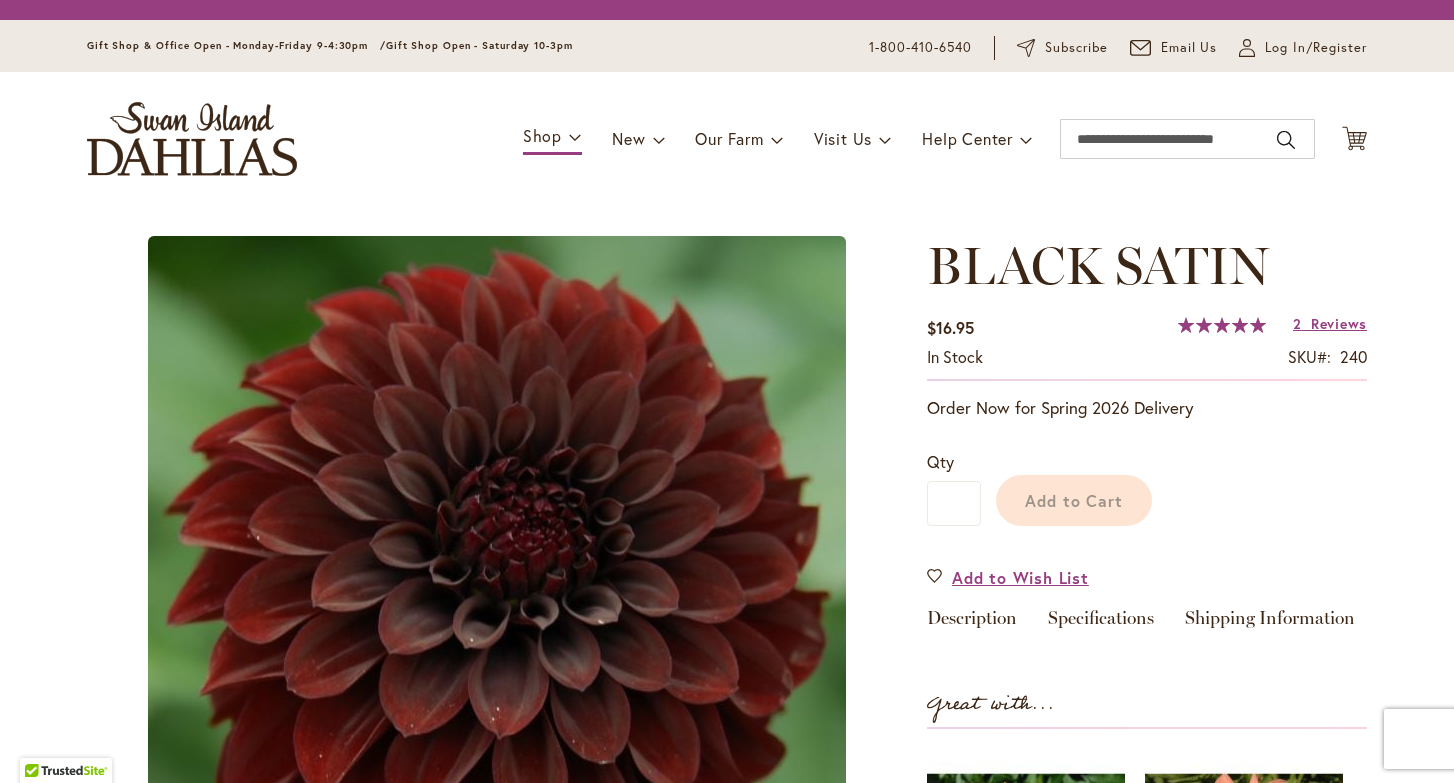 scroll, scrollTop: 0, scrollLeft: 0, axis: both 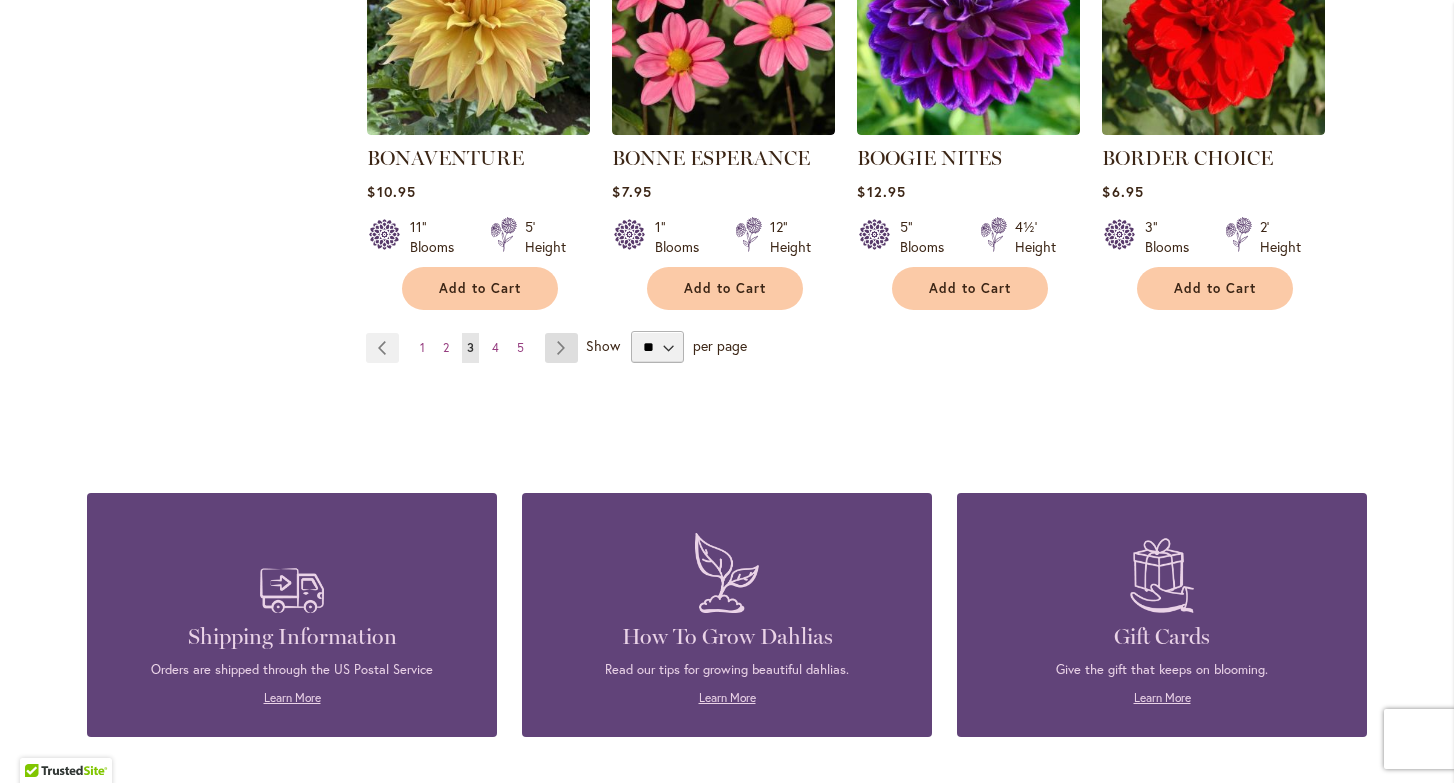 click on "Page
Next" at bounding box center [561, 348] 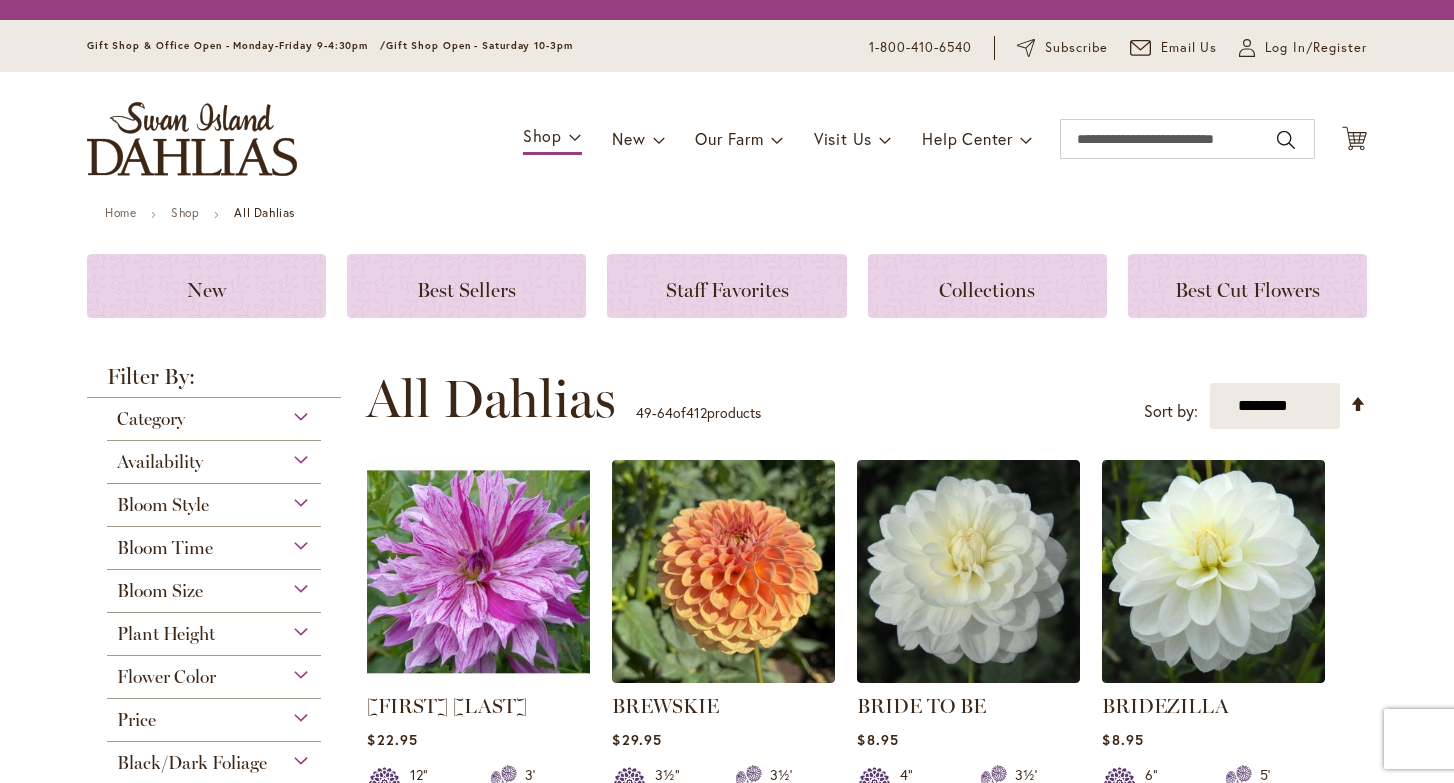 scroll, scrollTop: 0, scrollLeft: 0, axis: both 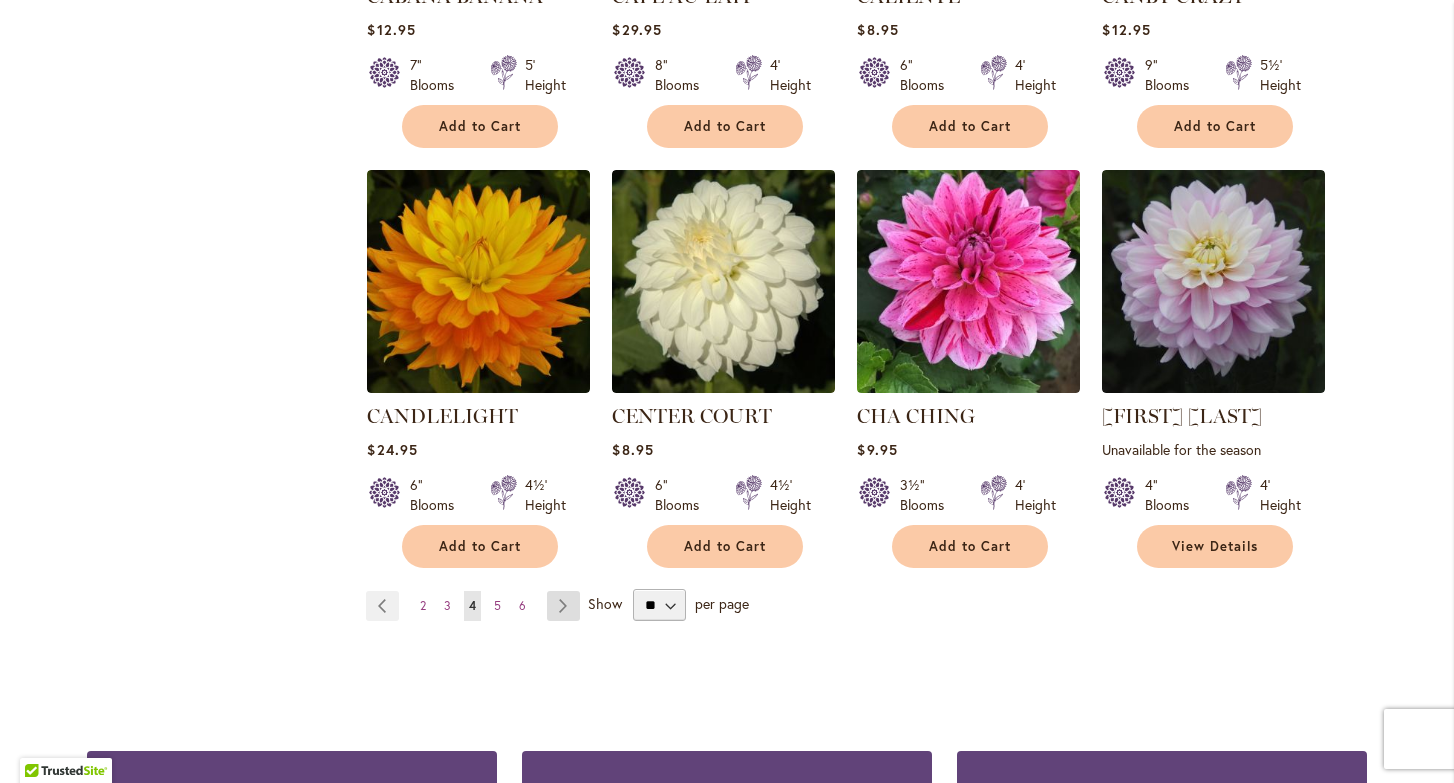 click on "Page
Next" at bounding box center [563, 606] 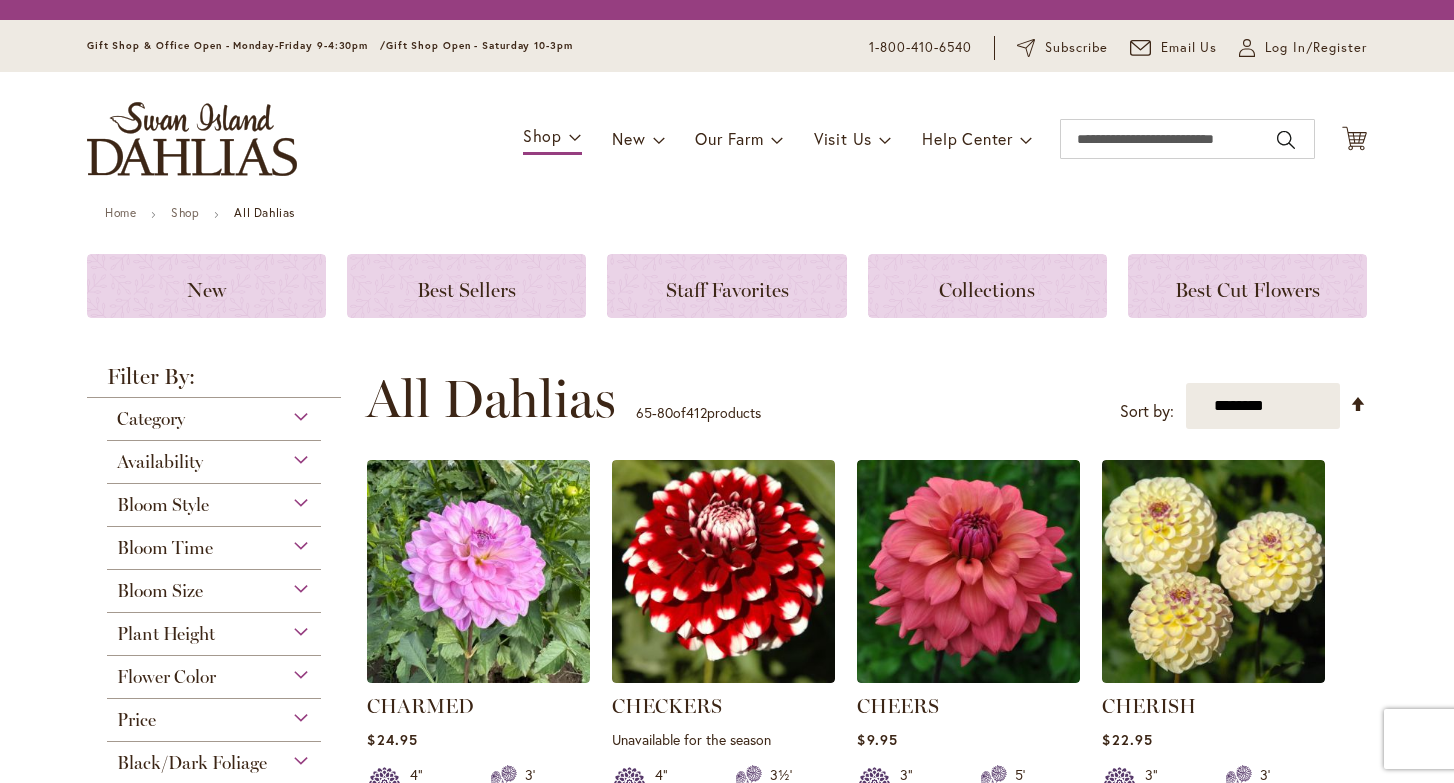 scroll, scrollTop: 0, scrollLeft: 0, axis: both 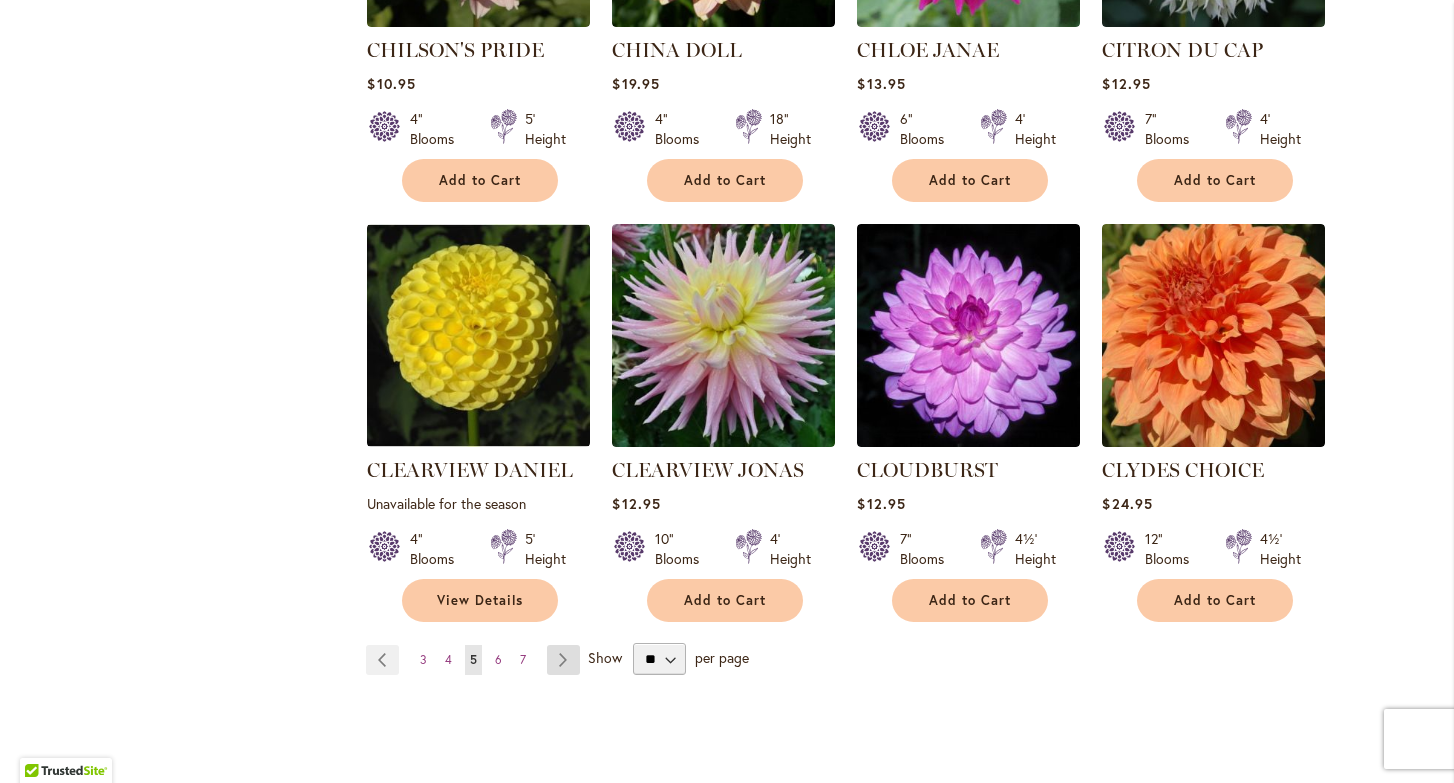 click on "Page
Next" at bounding box center [563, 660] 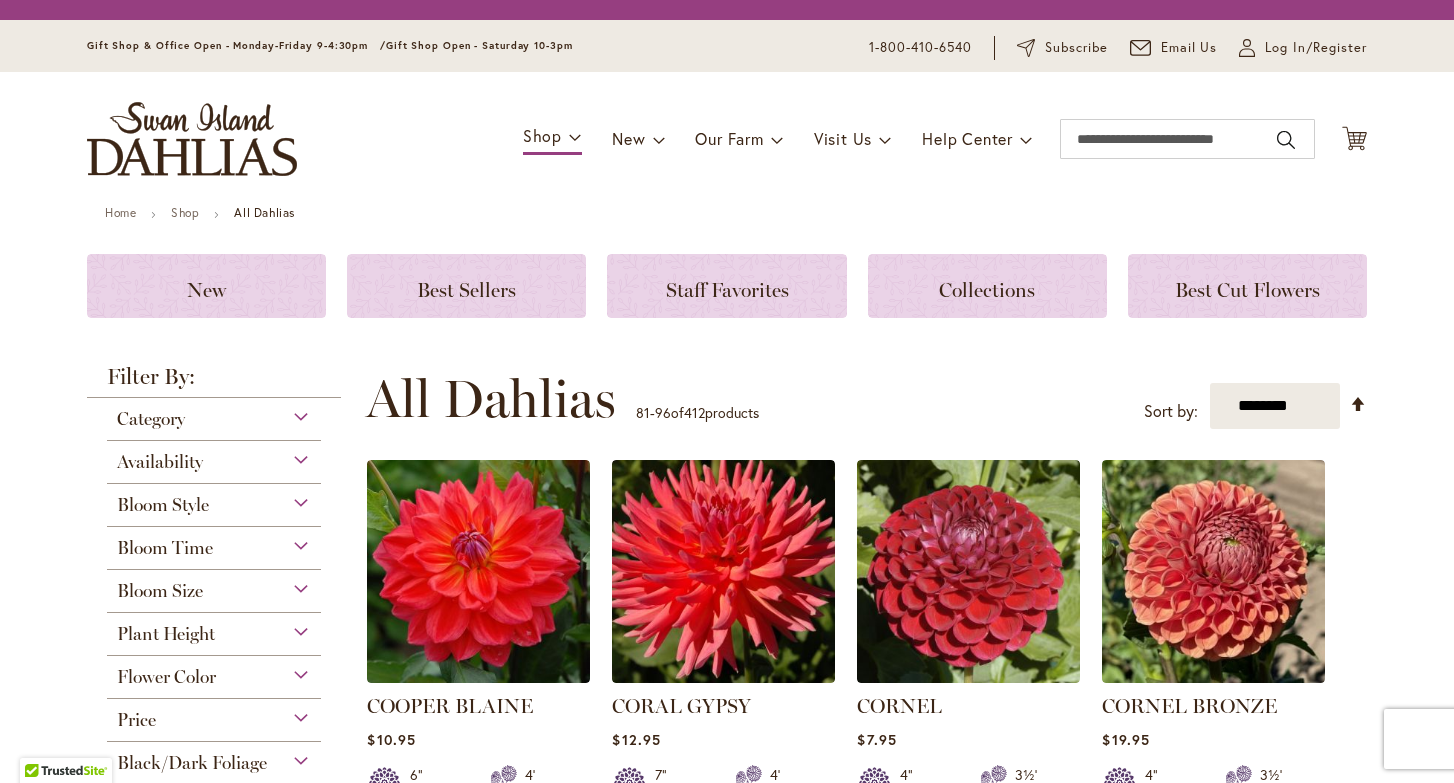 scroll, scrollTop: 0, scrollLeft: 0, axis: both 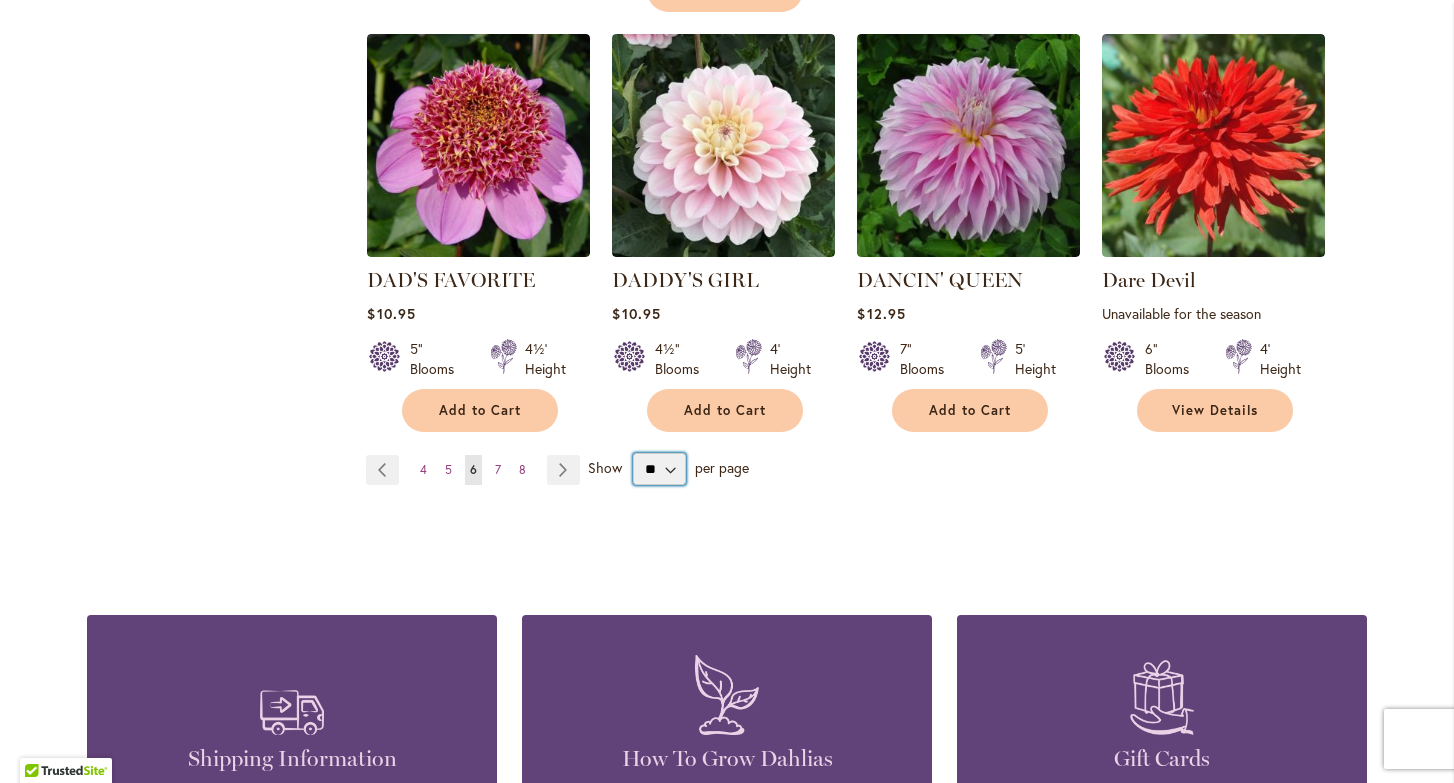 click on "**
**
**
**" at bounding box center [659, 469] 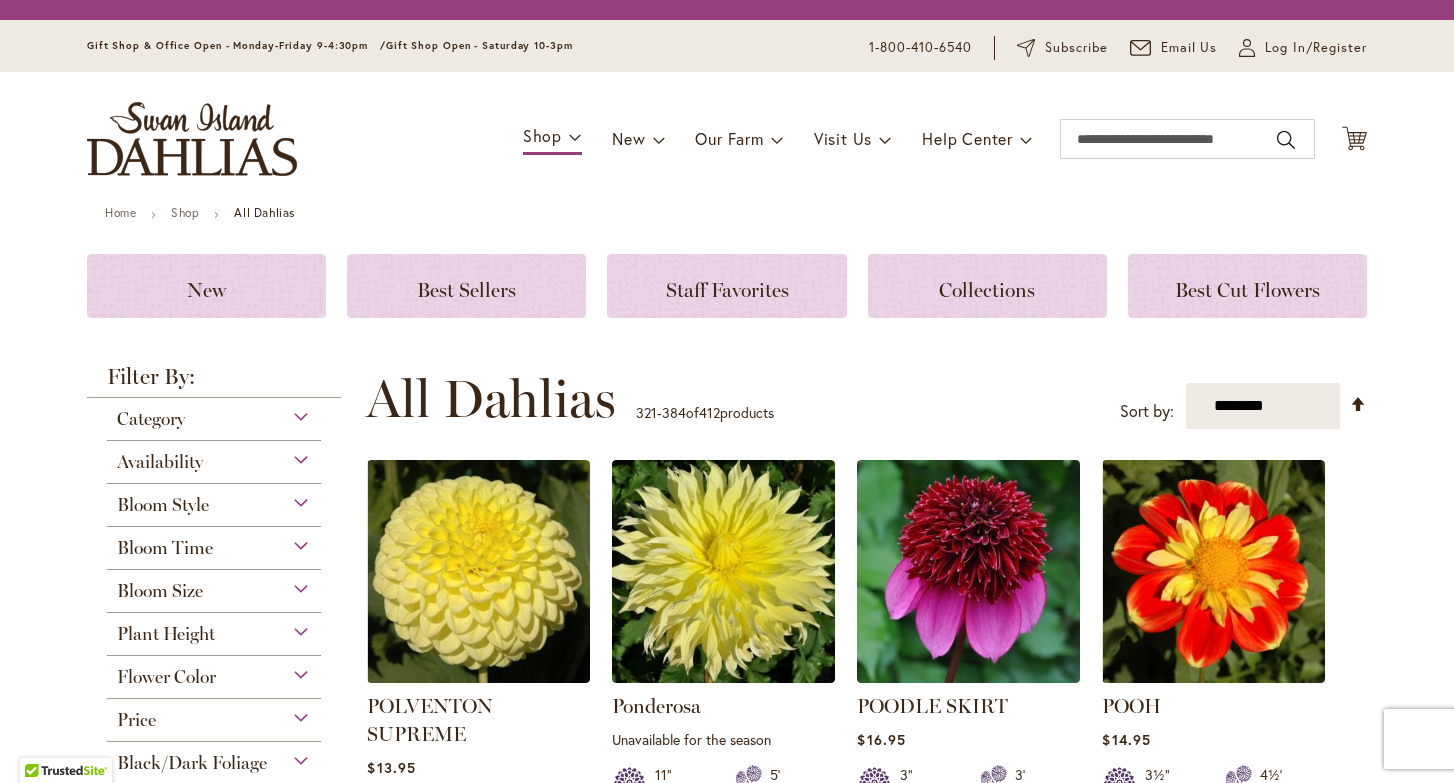 scroll, scrollTop: 0, scrollLeft: 0, axis: both 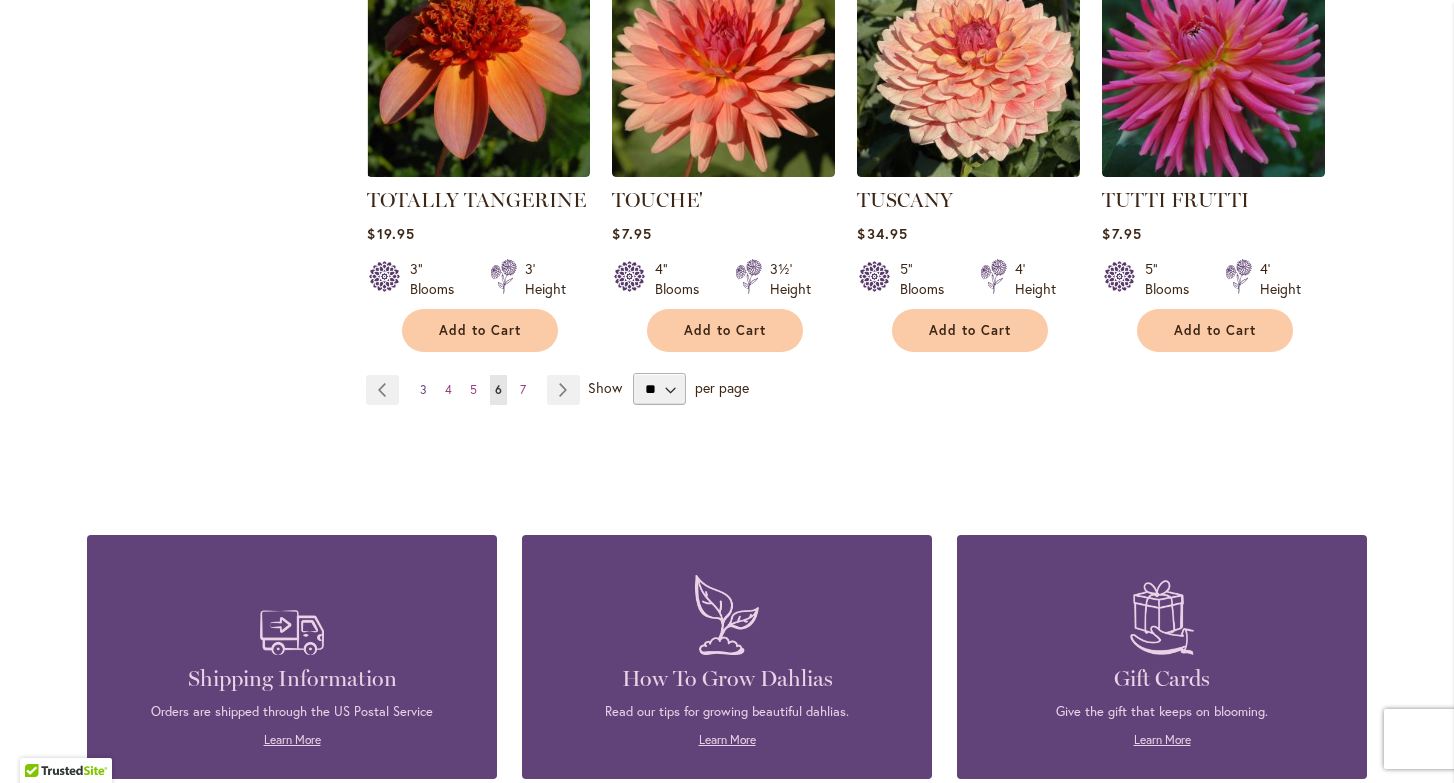 click on "3" at bounding box center (423, 389) 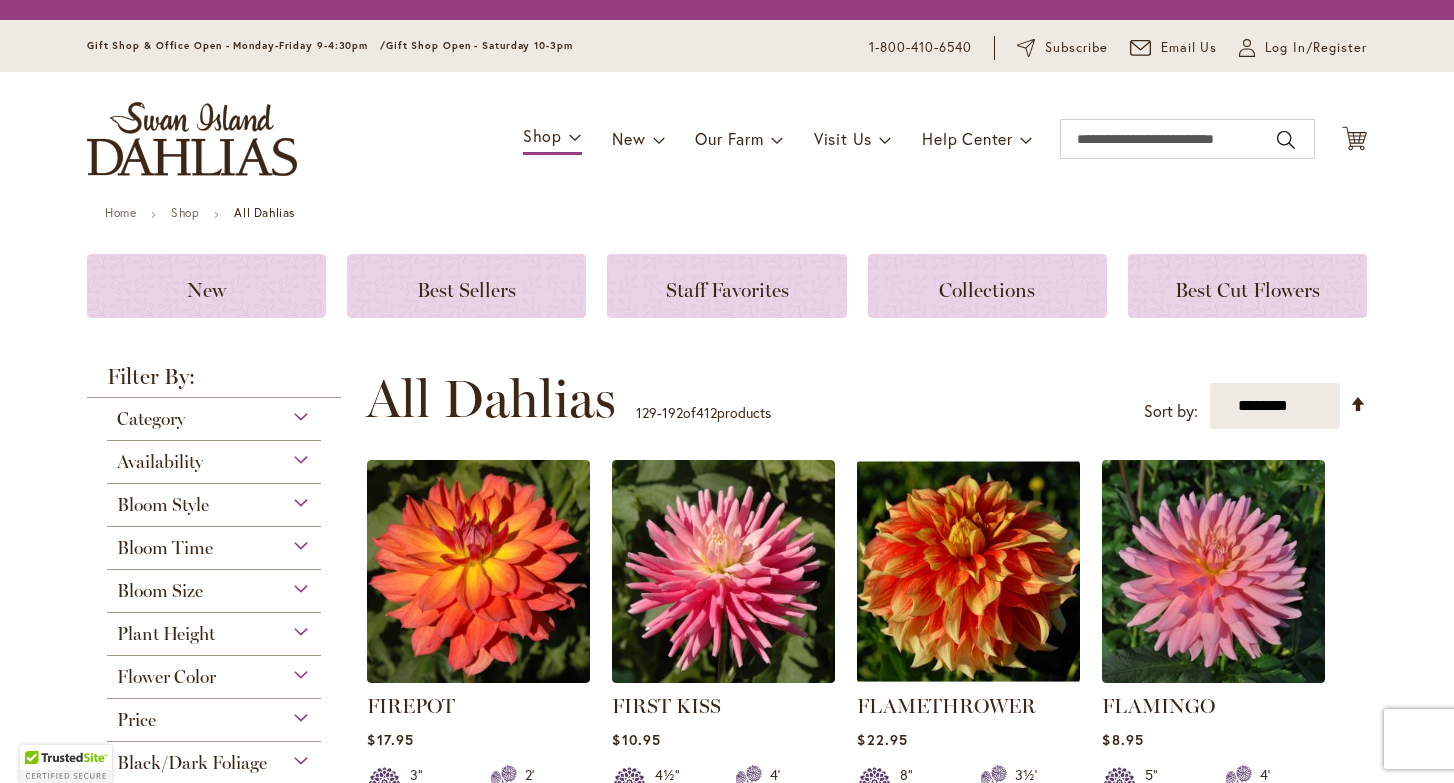 scroll, scrollTop: 0, scrollLeft: 0, axis: both 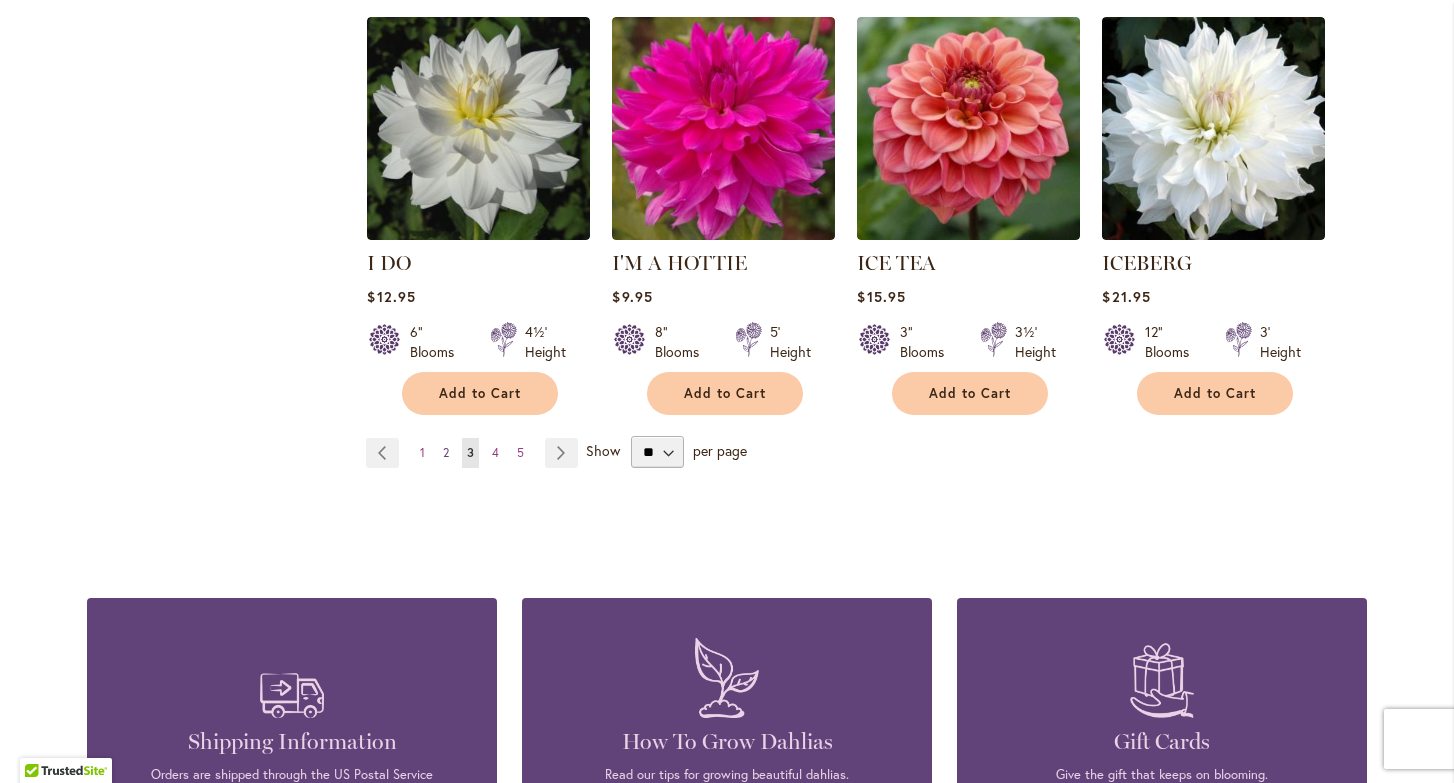 click on "Page
2" at bounding box center [446, 453] 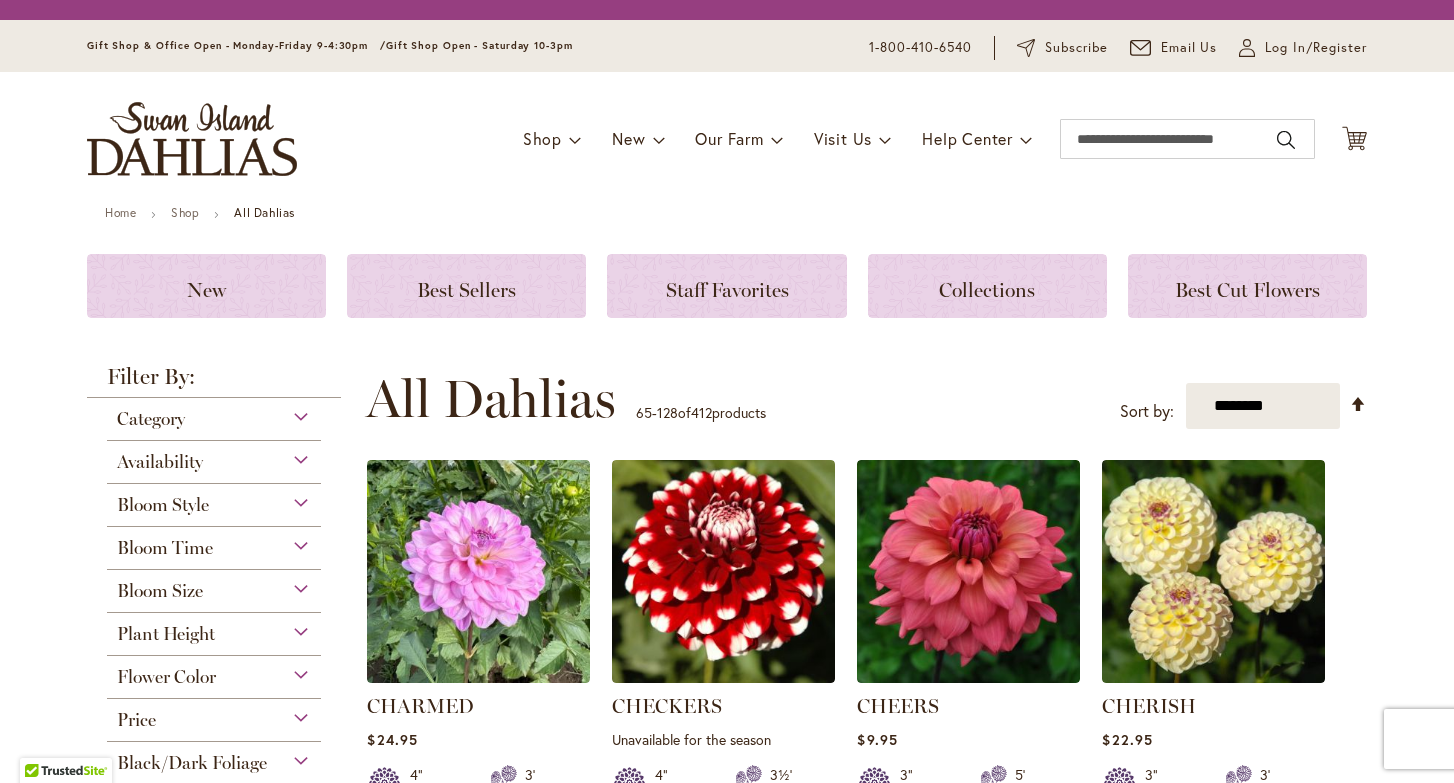 scroll, scrollTop: 0, scrollLeft: 0, axis: both 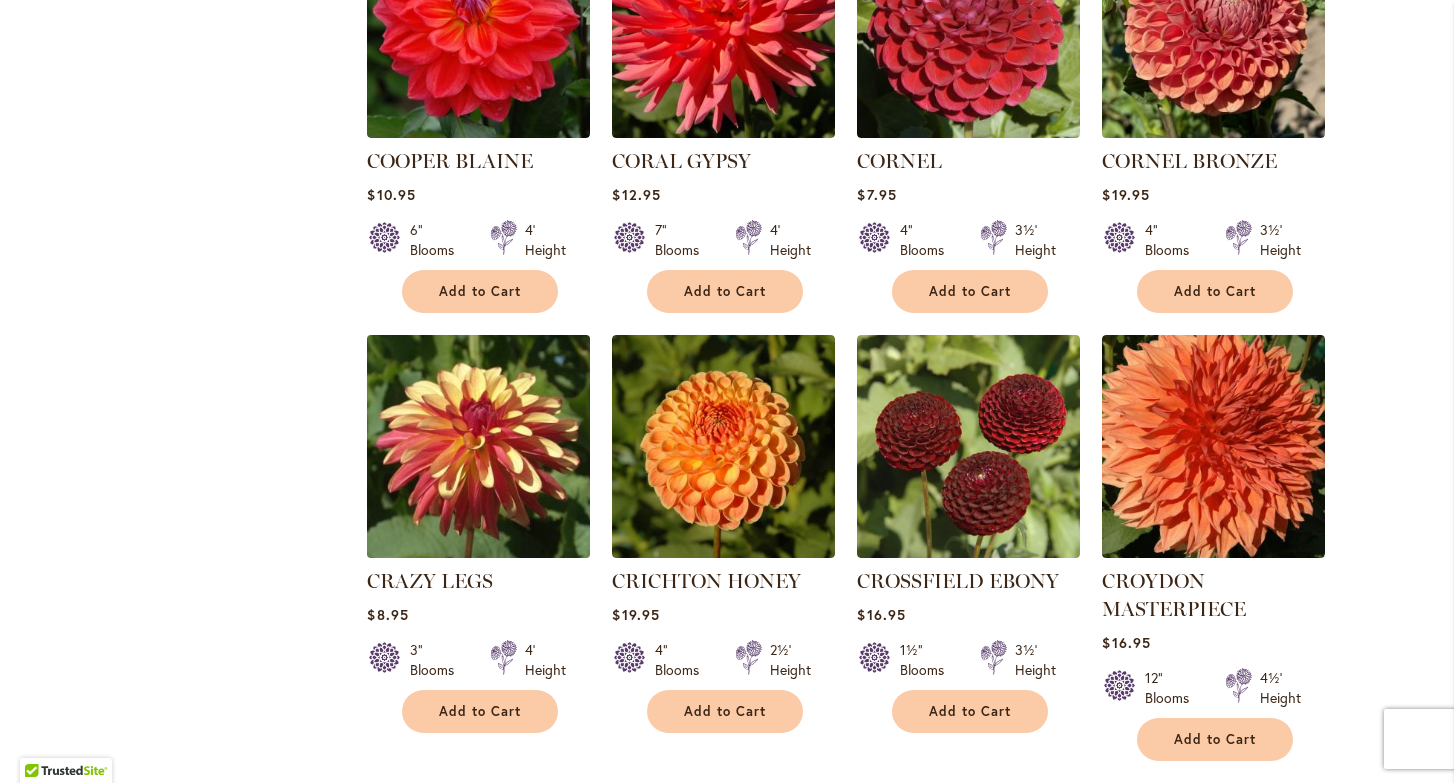 click at bounding box center (479, 447) 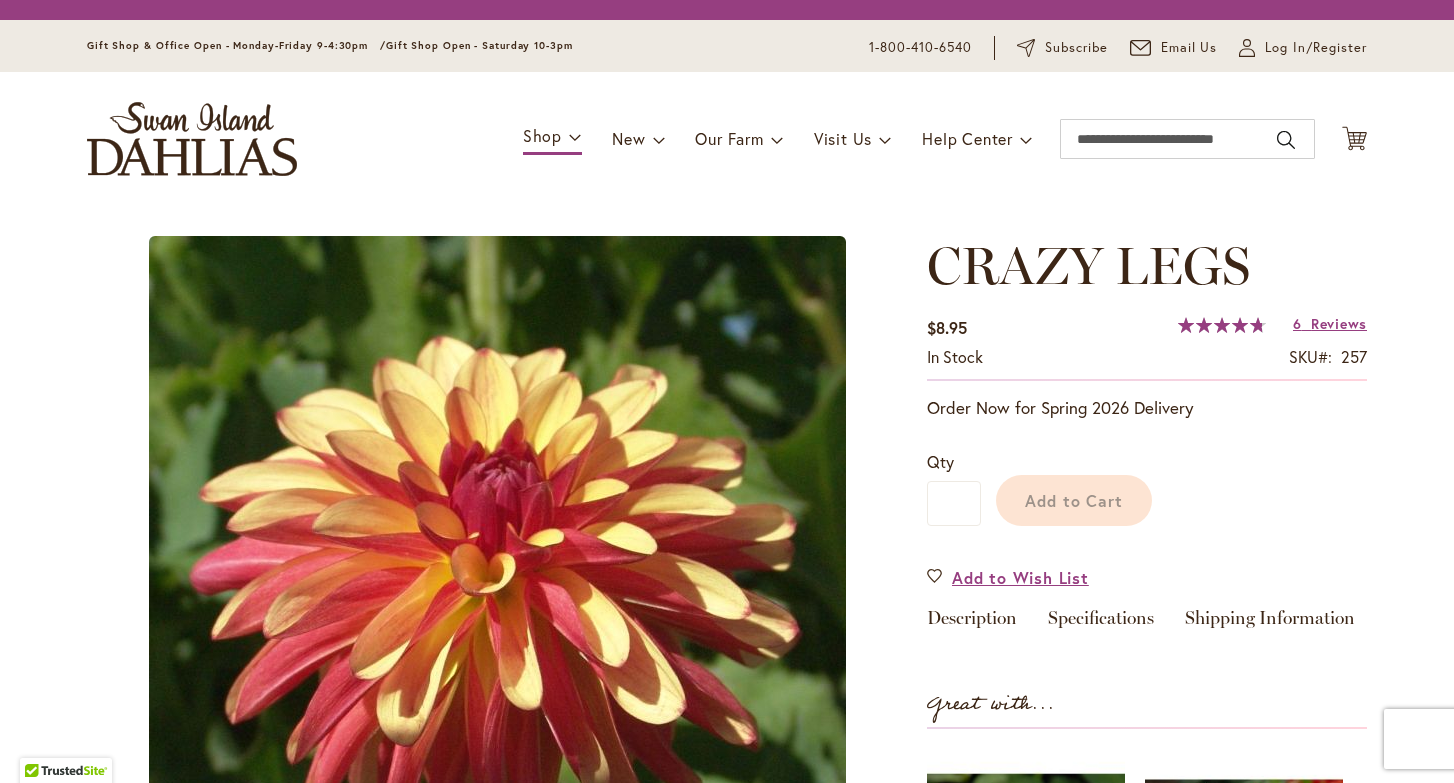 scroll, scrollTop: 0, scrollLeft: 0, axis: both 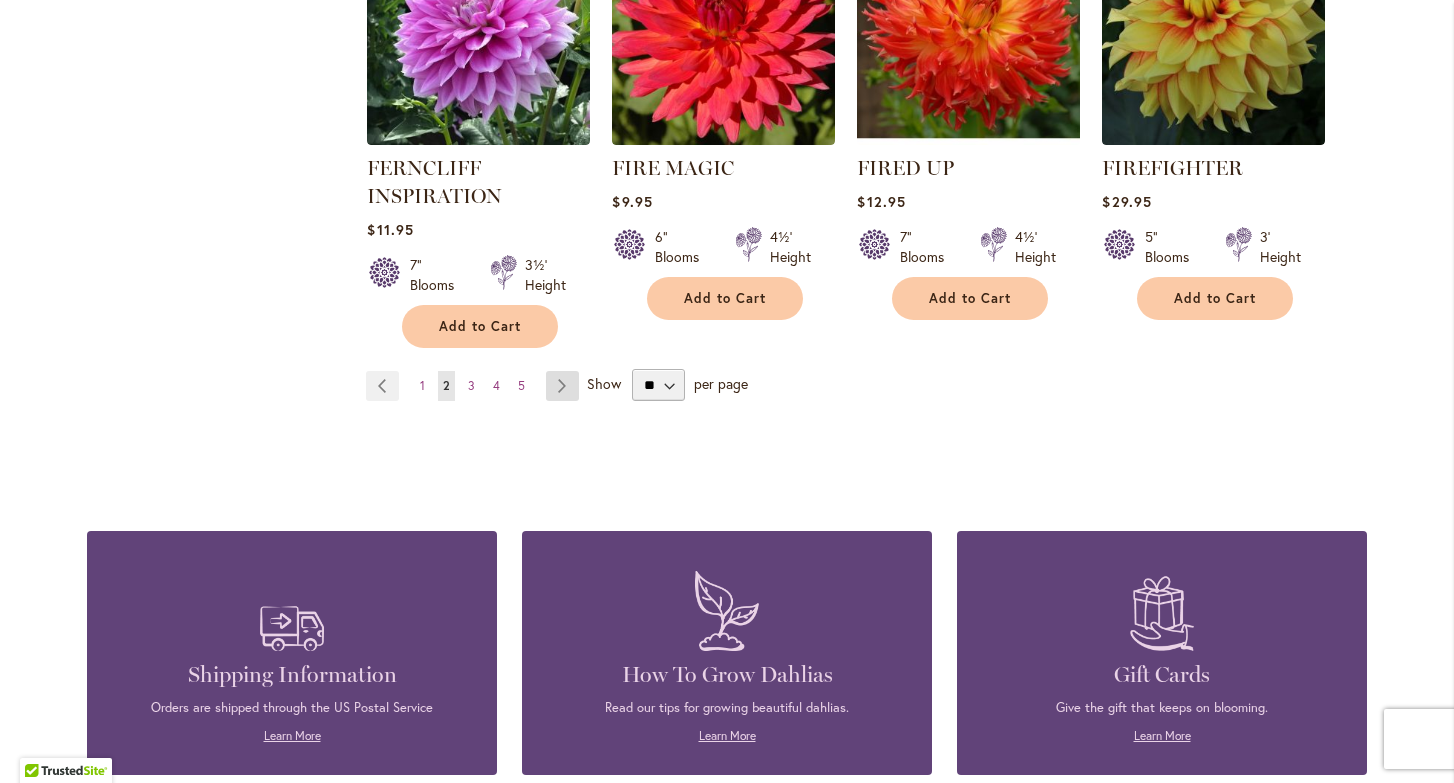 click on "Page
Next" at bounding box center [562, 386] 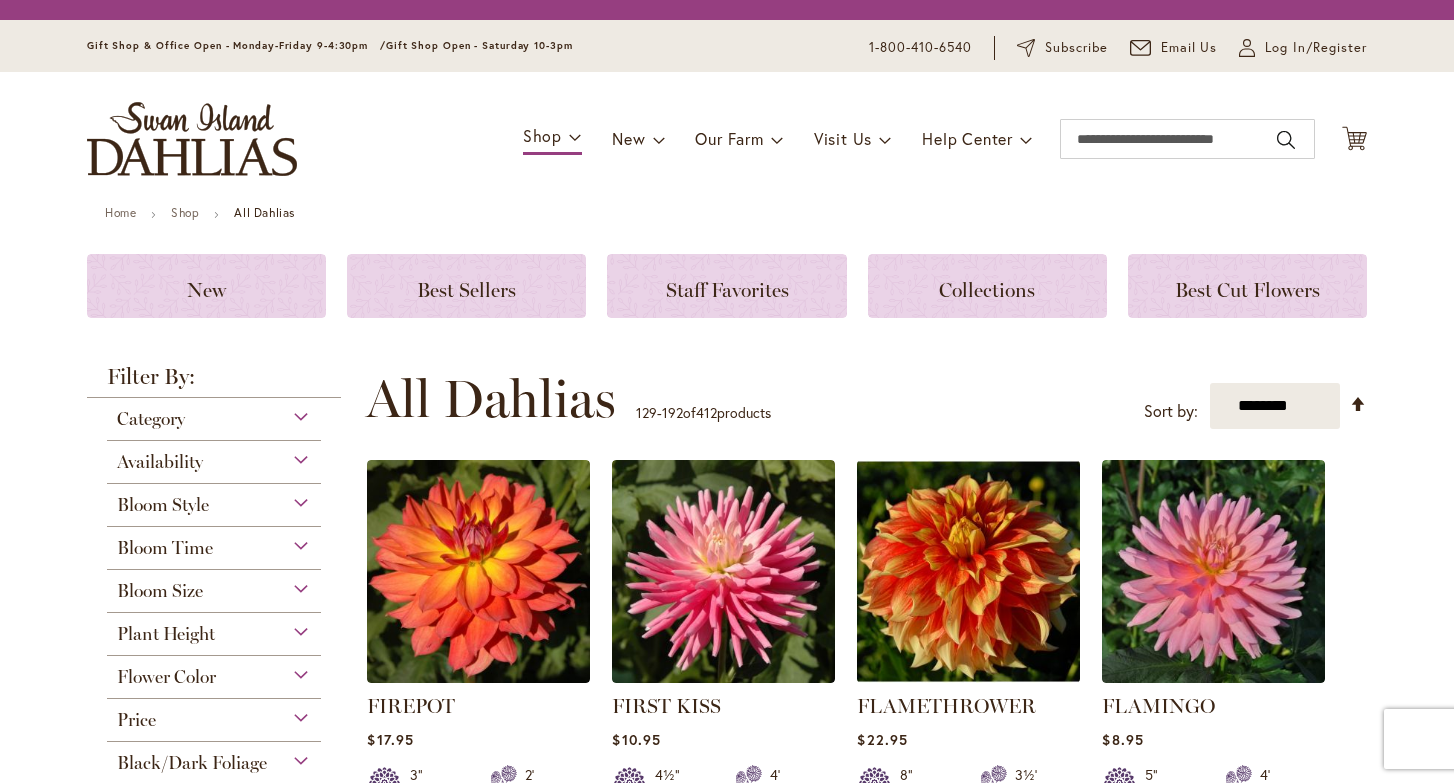 scroll, scrollTop: 0, scrollLeft: 0, axis: both 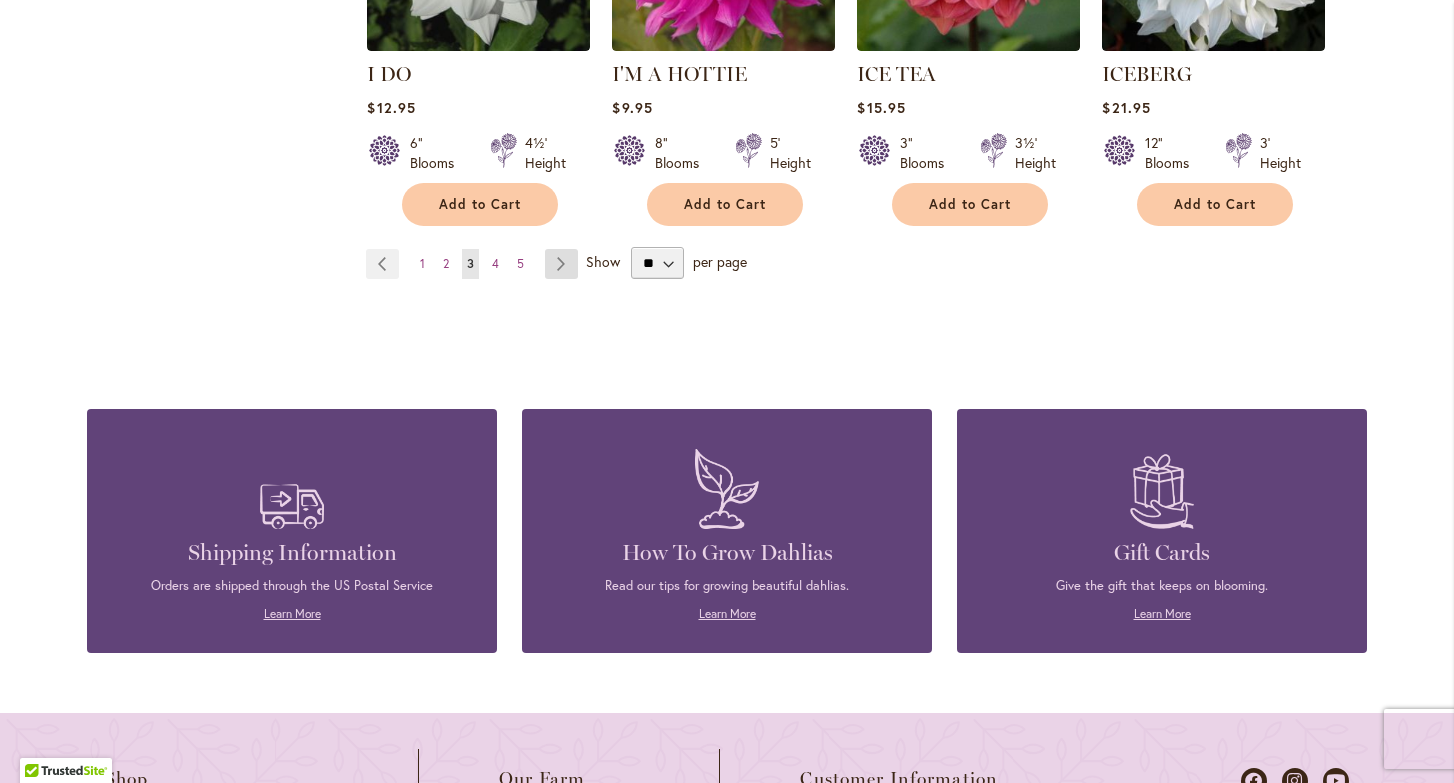 click on "Page
Next" at bounding box center (561, 264) 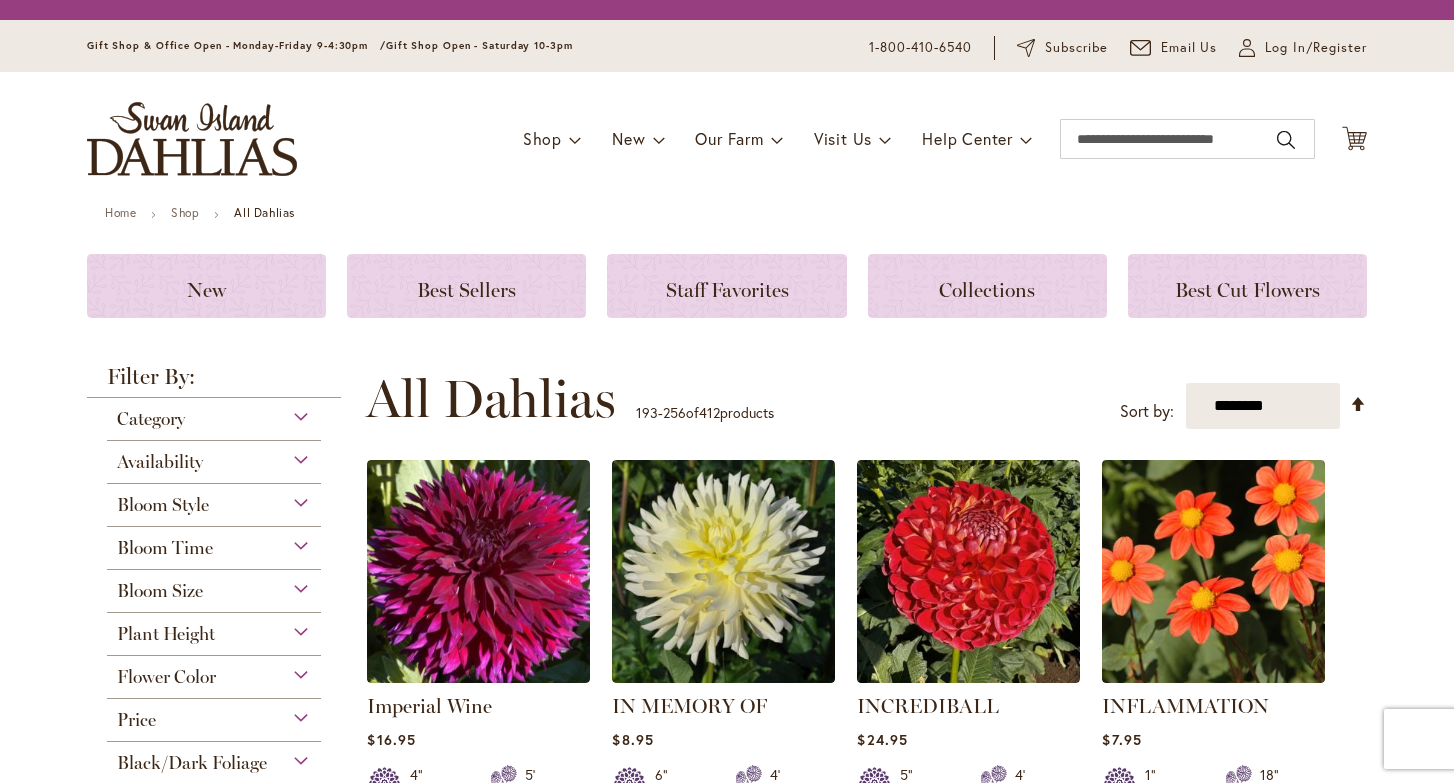 scroll, scrollTop: 0, scrollLeft: 0, axis: both 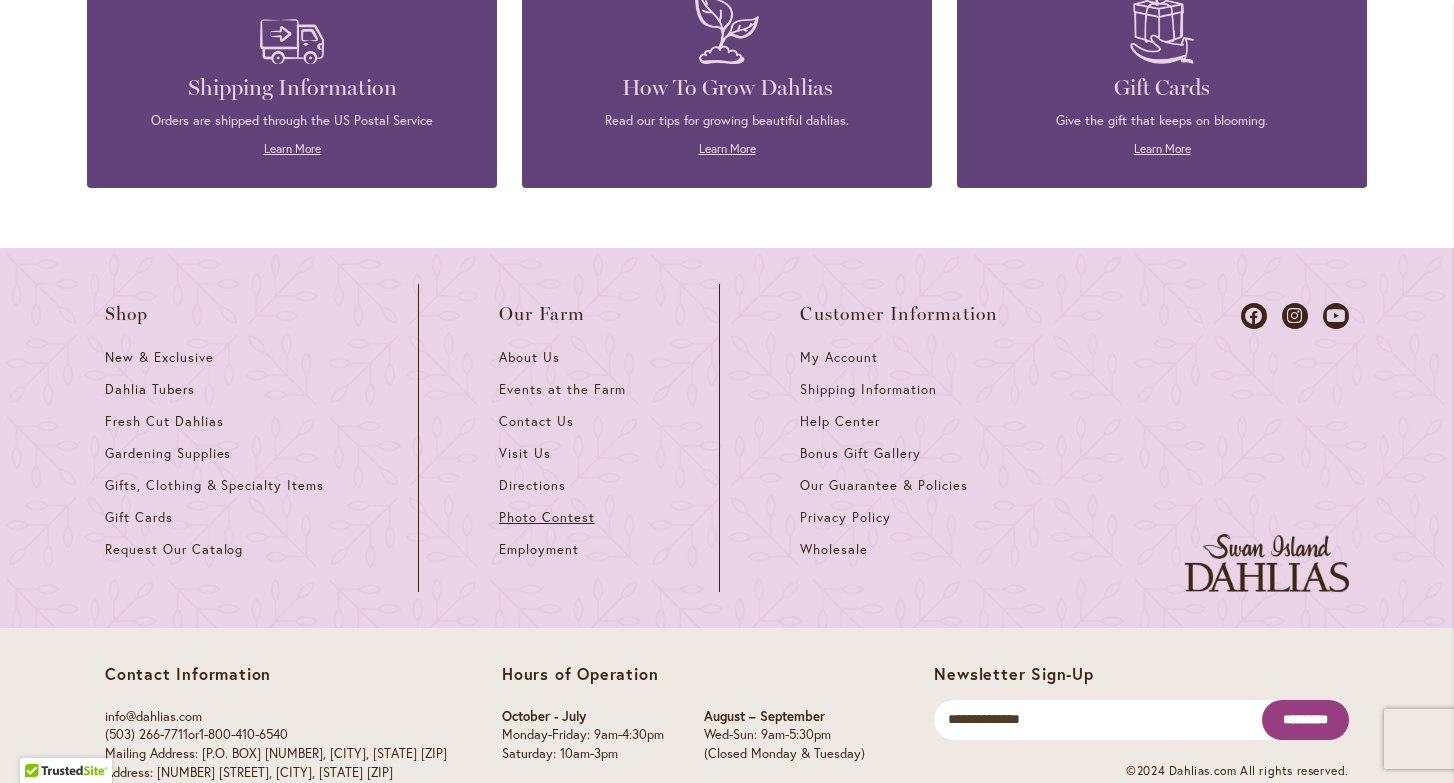 click on "Photo Contest" at bounding box center (547, 517) 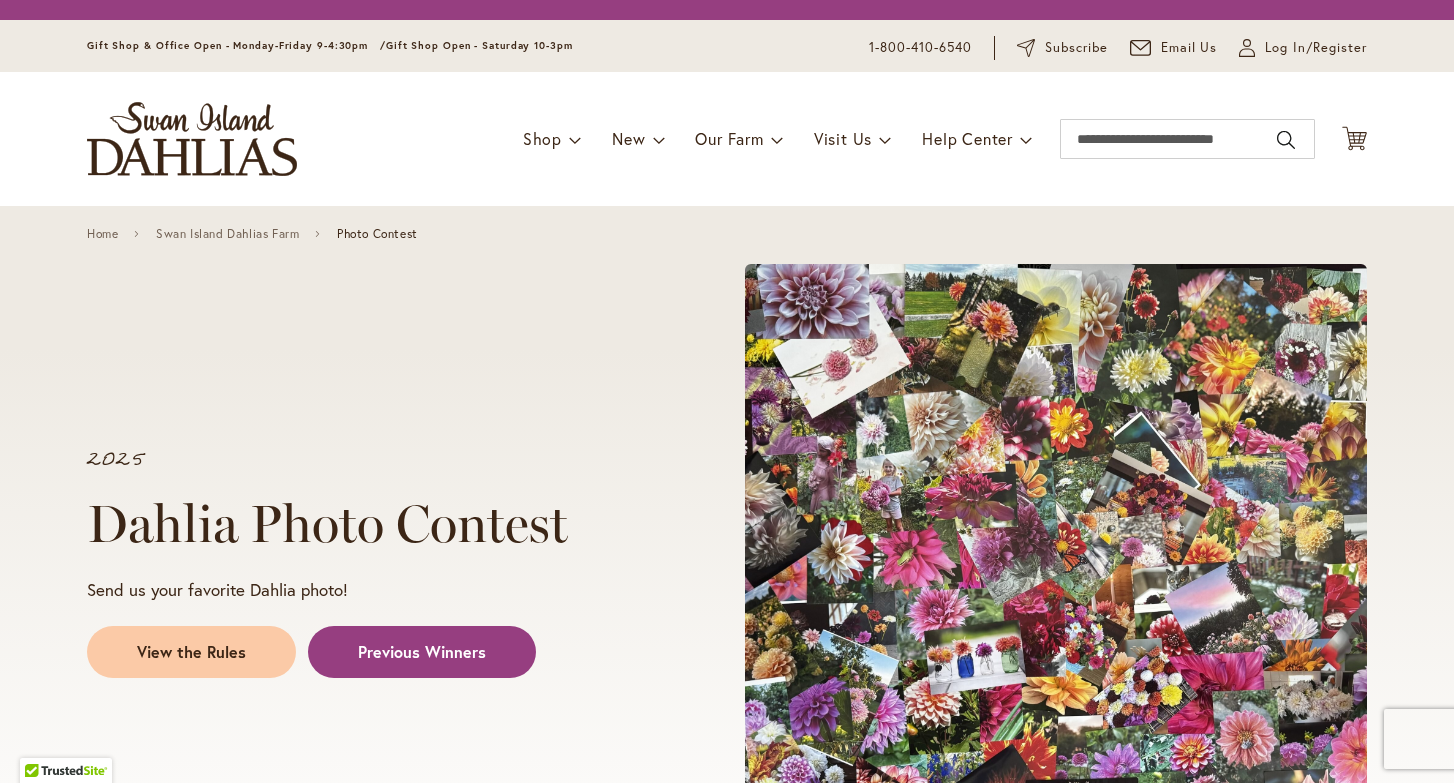 scroll, scrollTop: 0, scrollLeft: 0, axis: both 